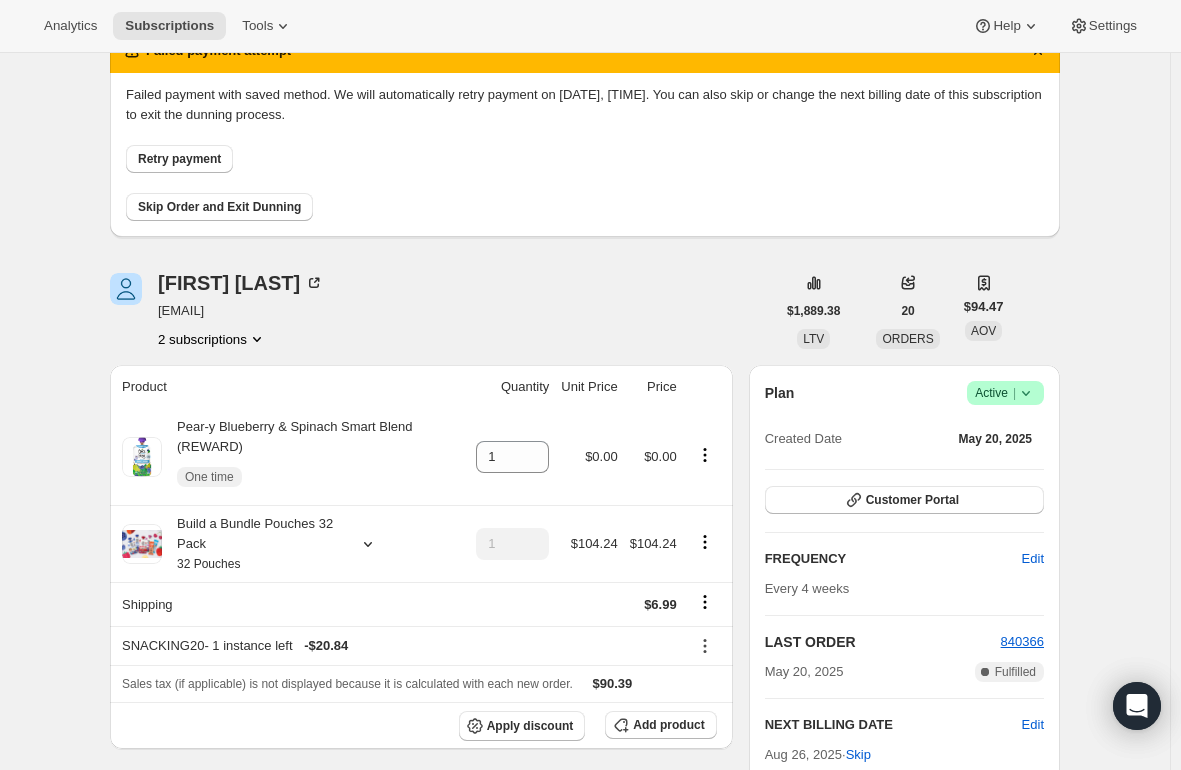 scroll, scrollTop: 0, scrollLeft: 0, axis: both 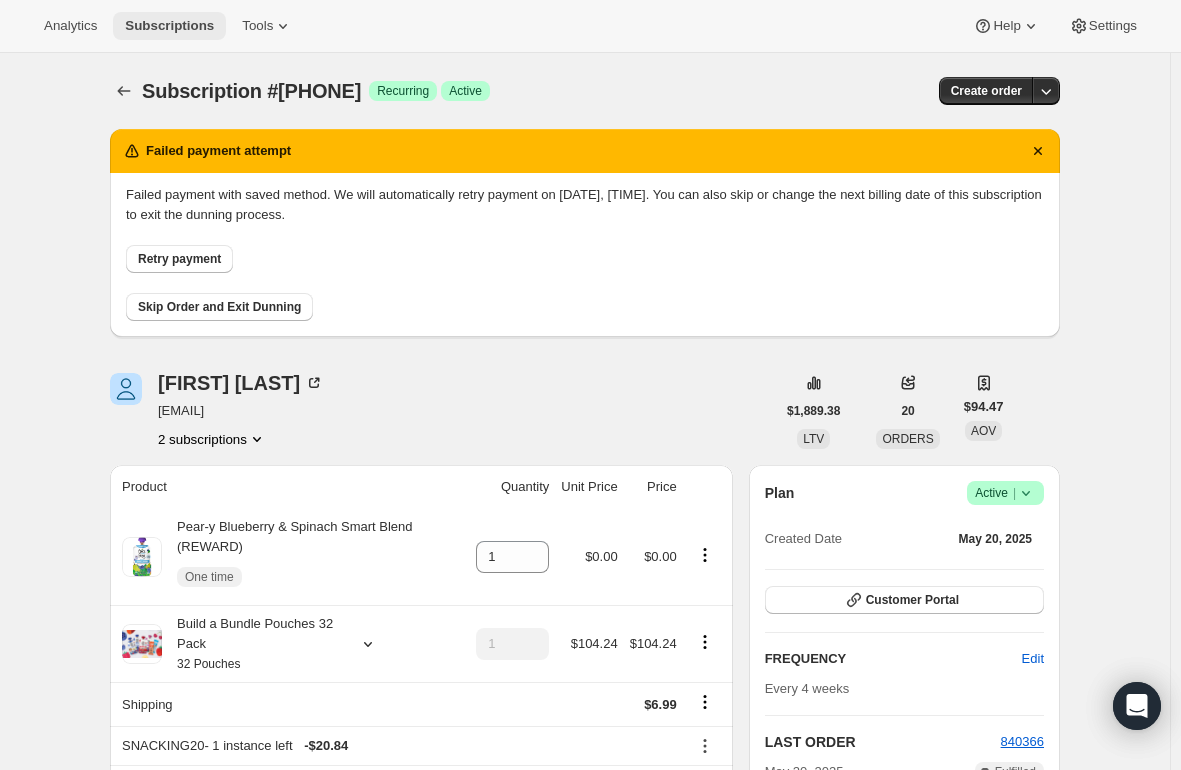 click on "Subscriptions" at bounding box center [169, 26] 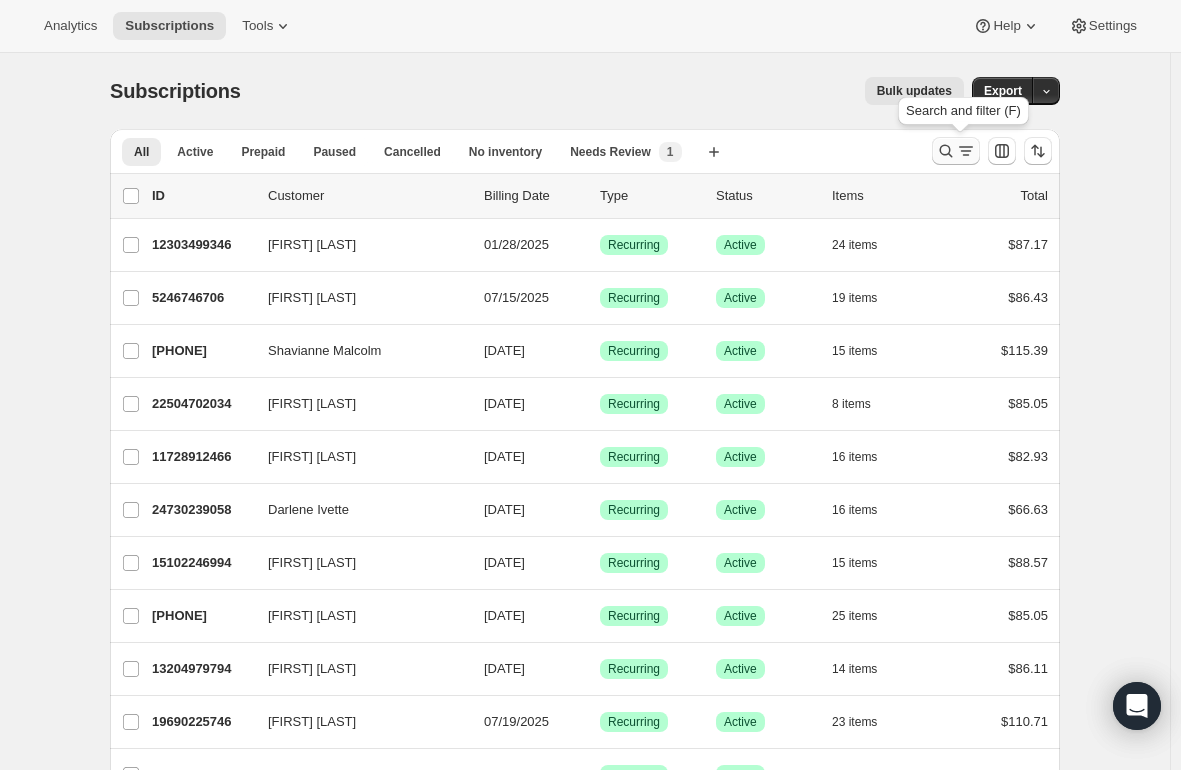 click 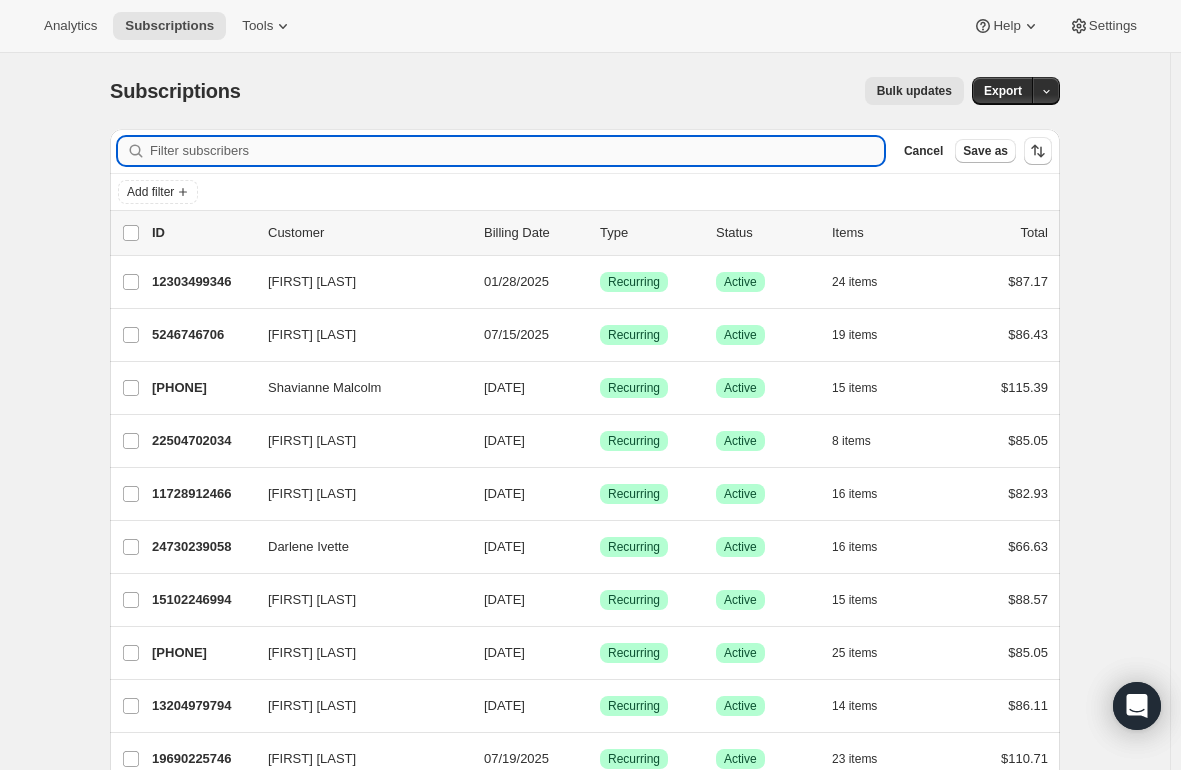 click on "Filter subscribers" at bounding box center [517, 151] 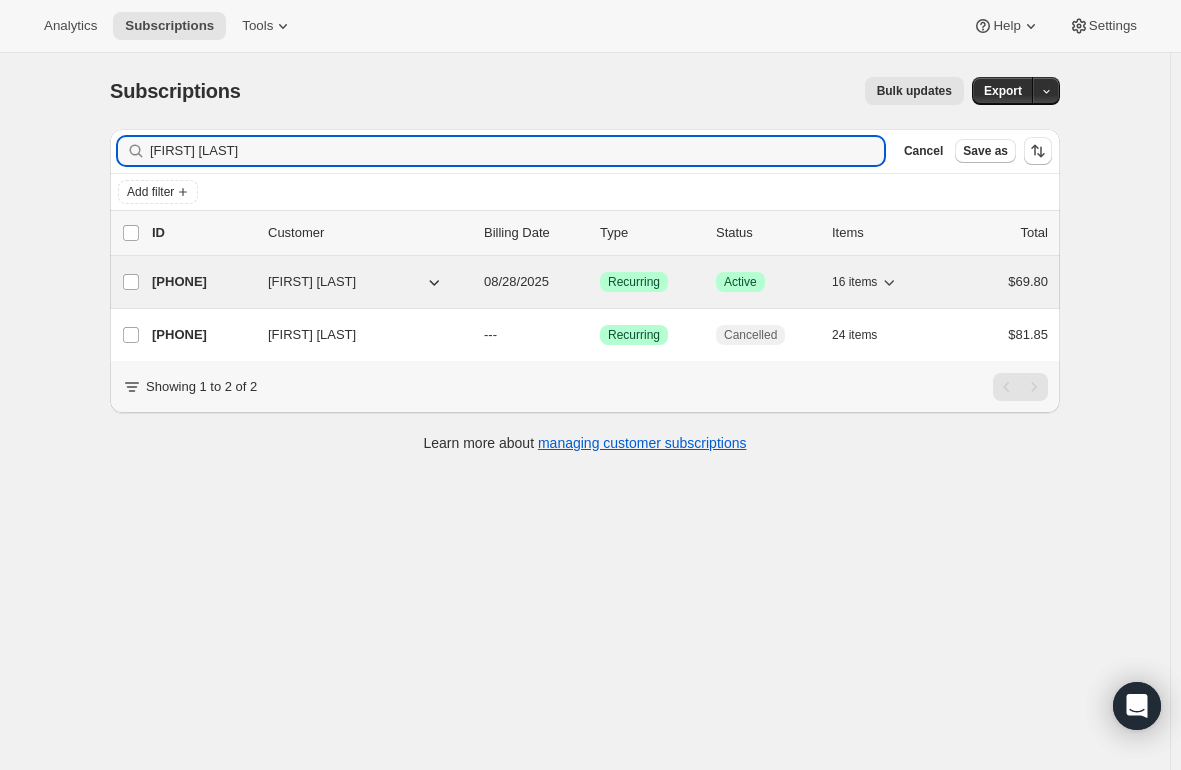 type on "[FIRST] [LAST]" 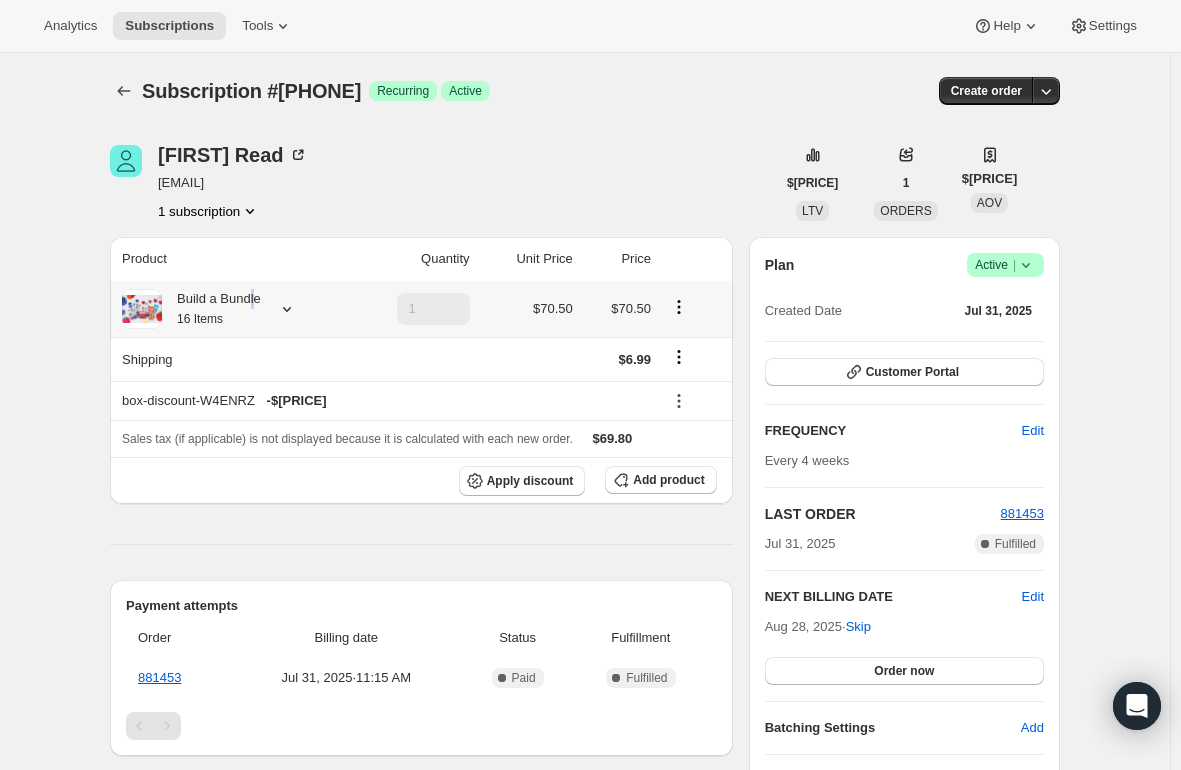 click on "Build a Bundle 16 Items" at bounding box center [211, 309] 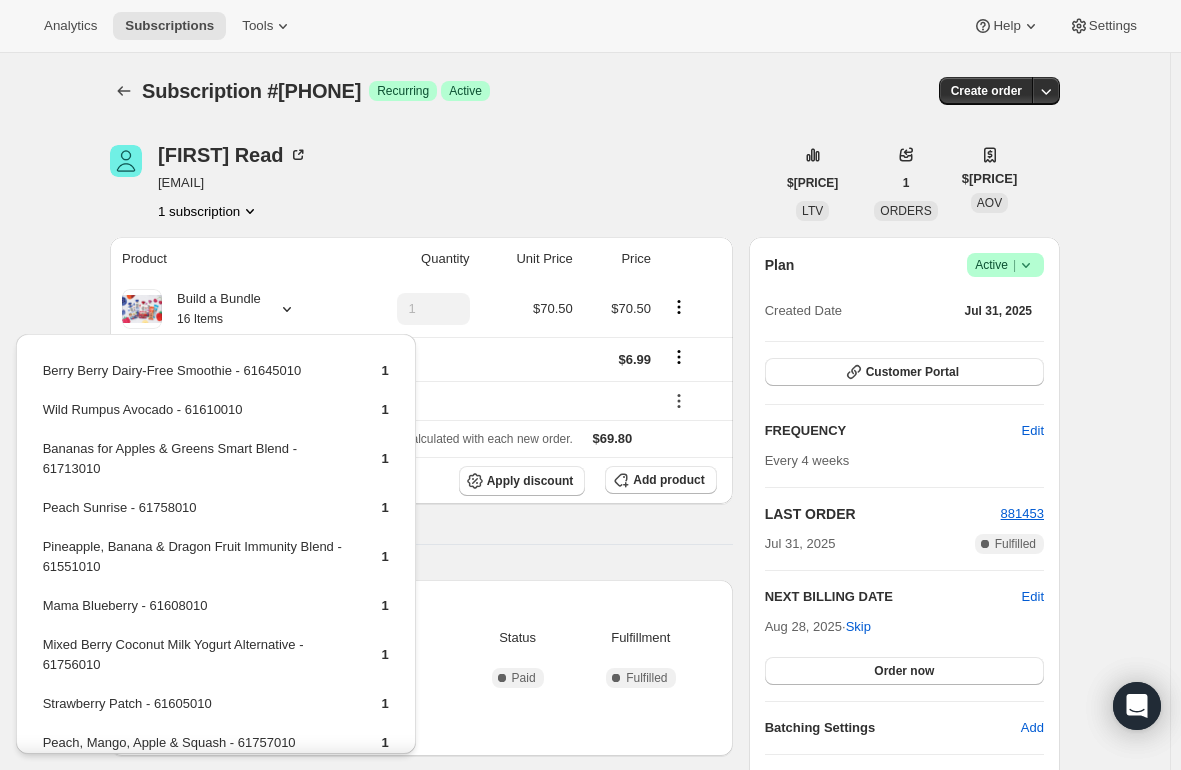 click on "Product Quantity Unit Price Price Build a Bundle 16 Items 1 $[PRICE] $[PRICE] Shipping $[PRICE] box-discount-W4ENRZ   - $[PRICE] Sales tax (if applicable) is not displayed because it is calculated with each new order.   $[PRICE] Apply discount Add product Payment attempts Order Billing date Status Fulfillment 881453 [DATE]  ·  [TIME]  Complete Paid  Complete Fulfilled Timeline [DATE] [TIME] [TIME] [FIRST] [LAST] View order [TIME] Earned moment Free Product With 2nd Pouch Subscription Box  via Awtomic Moments. [TIME] [FIRST] [LAST] created the subscription order.  View order [TIME]" at bounding box center [421, 651] 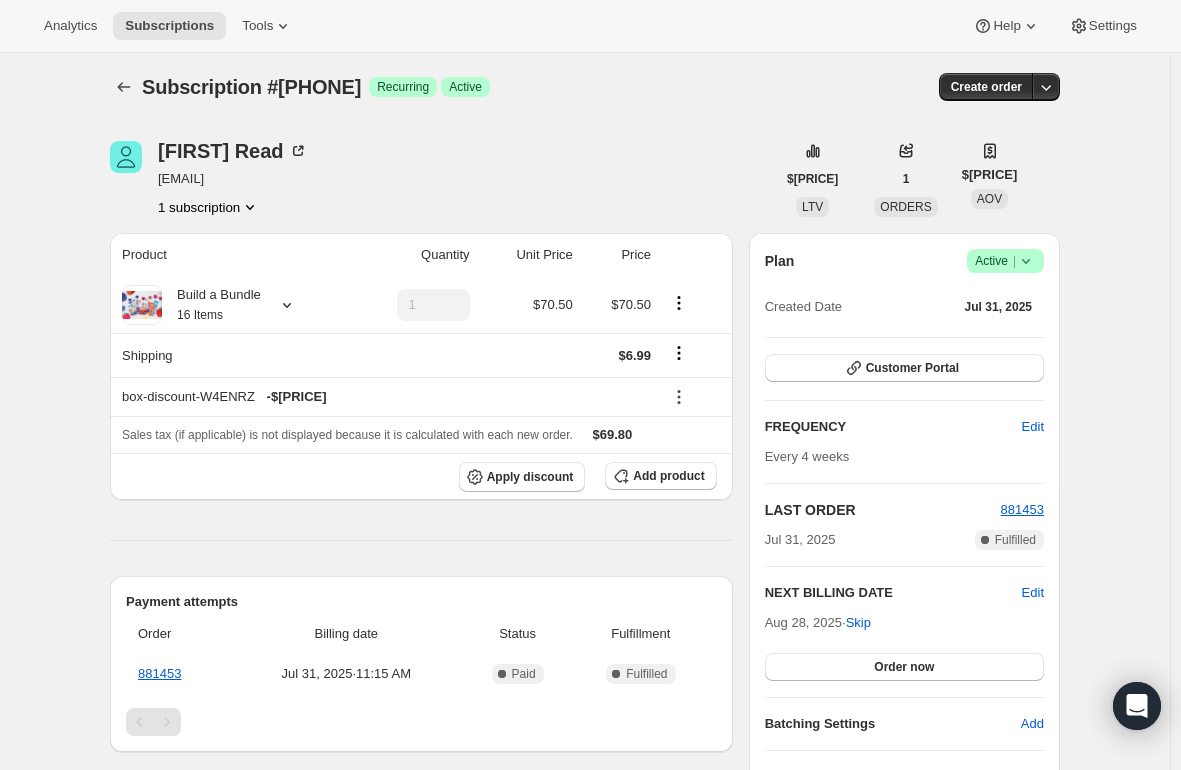 scroll, scrollTop: 0, scrollLeft: 0, axis: both 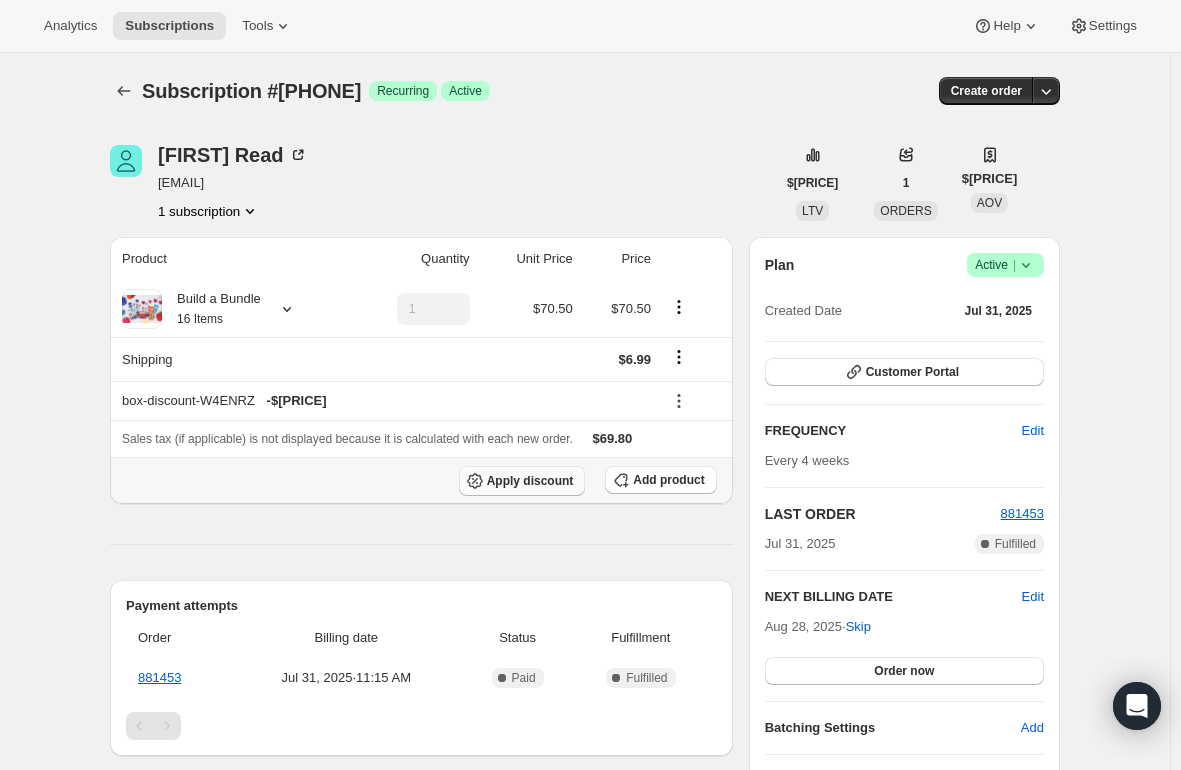 click on "Apply discount" at bounding box center [530, 481] 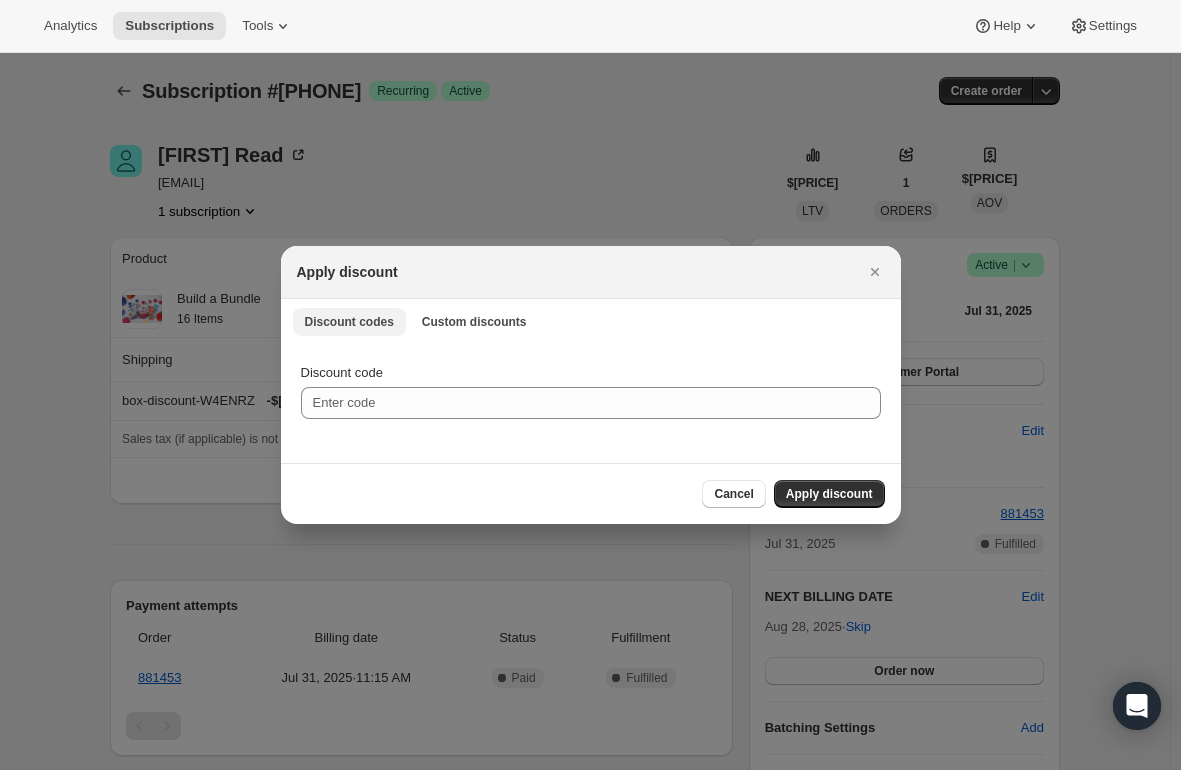 click on "Discount codes Custom discounts More views Discount codes Custom discounts More views" at bounding box center [591, 321] 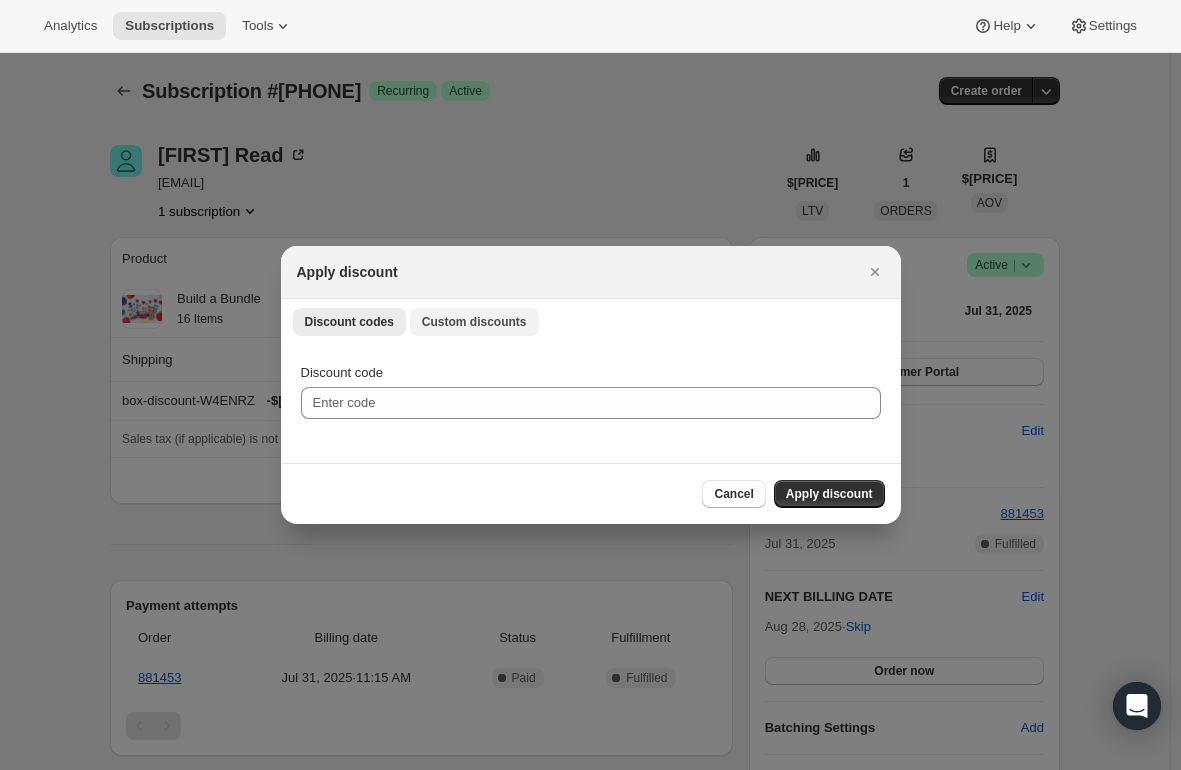 click on "Custom discounts" at bounding box center [474, 322] 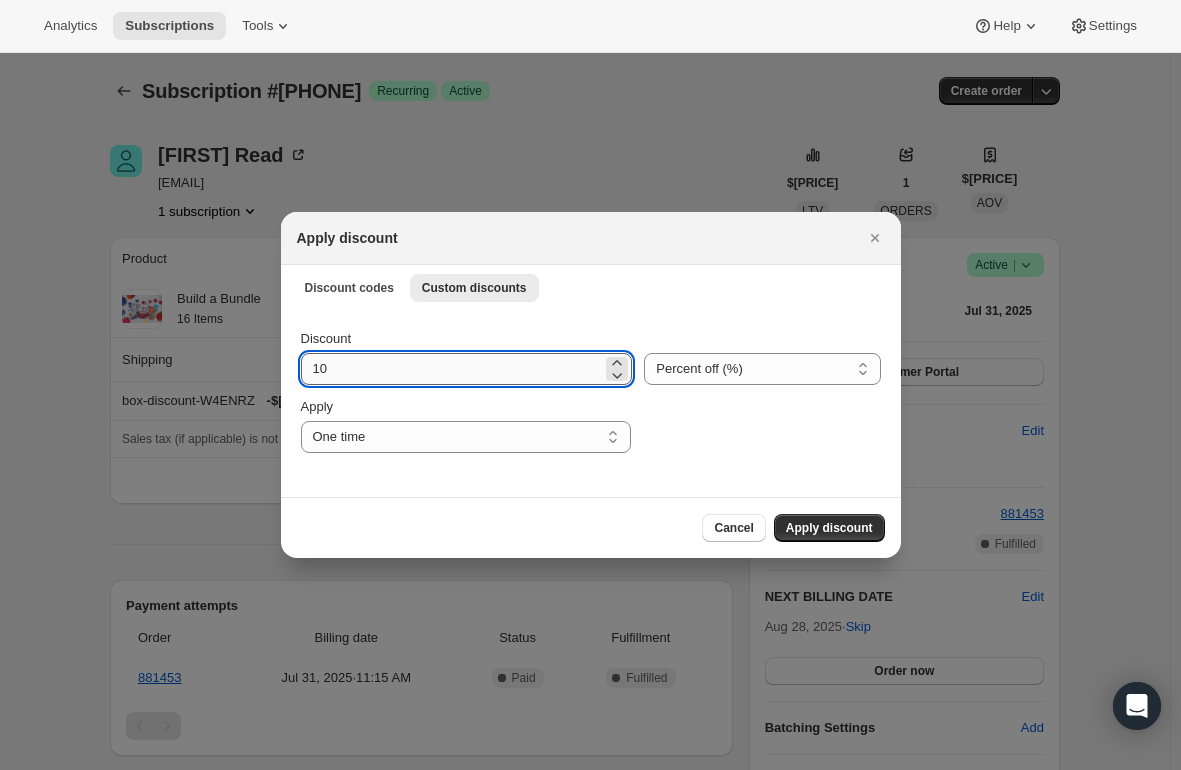 click on "10" at bounding box center [452, 369] 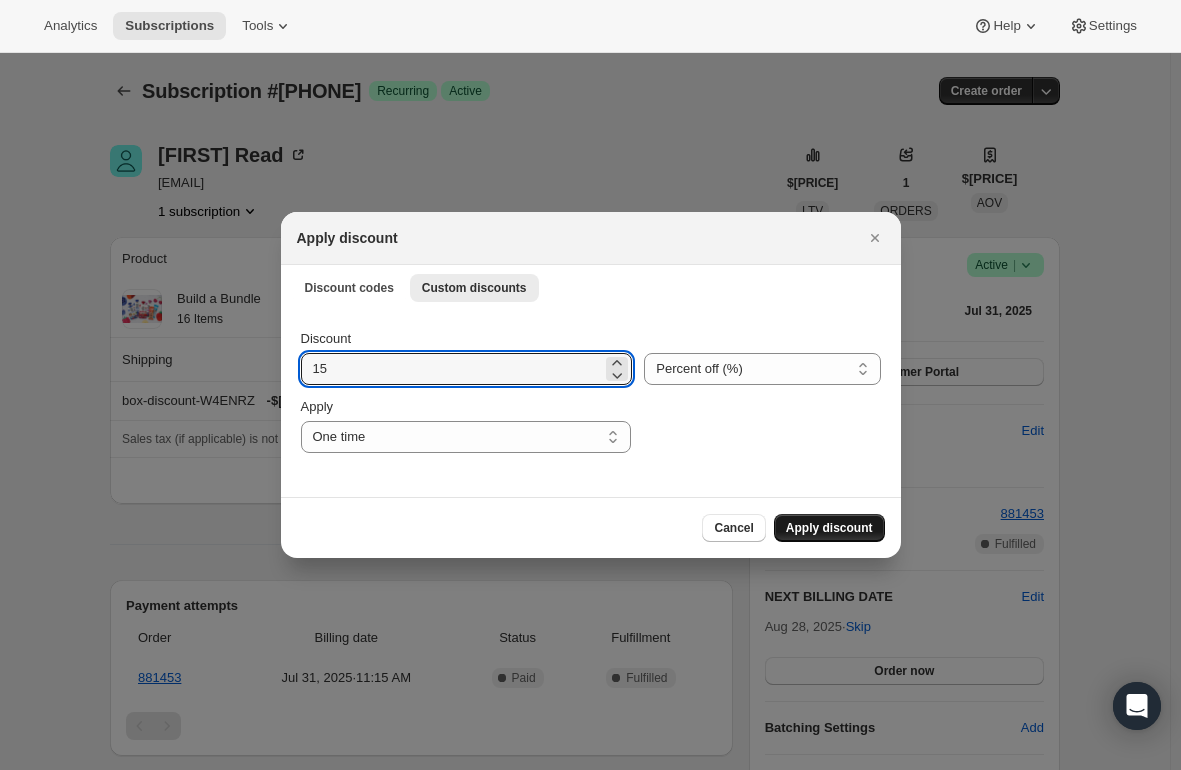type on "15" 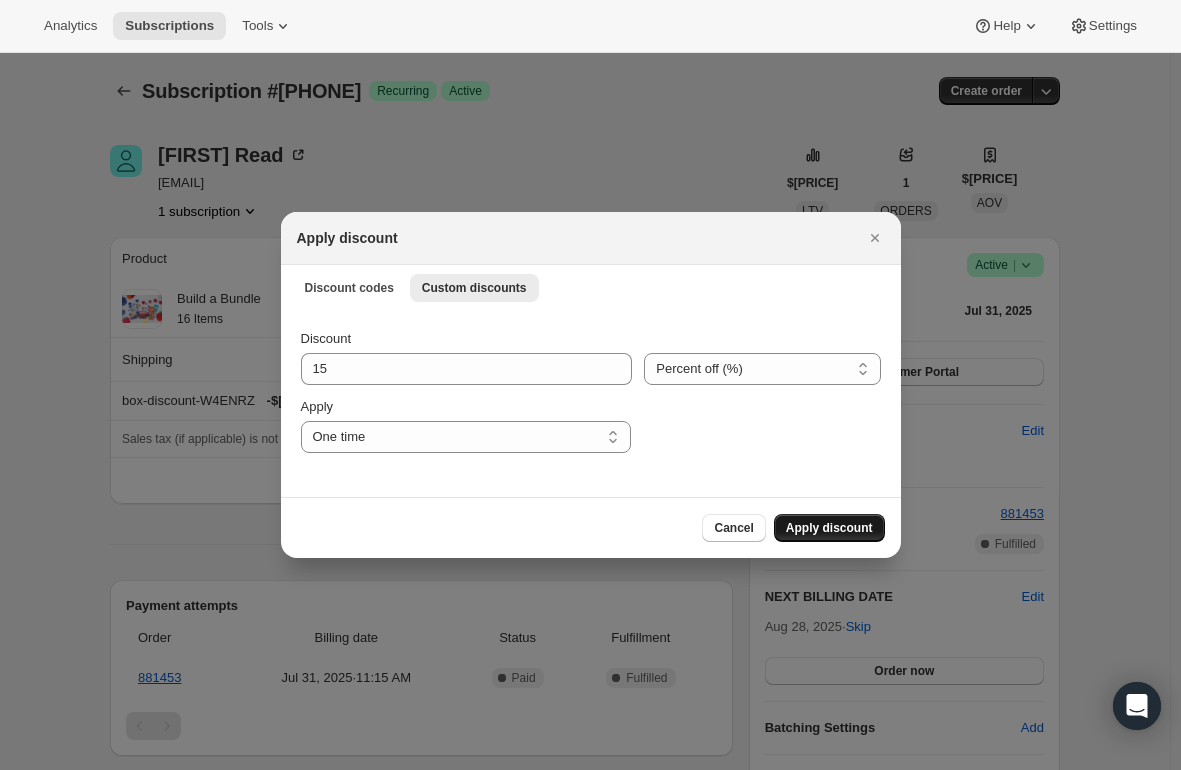 click on "Apply discount" at bounding box center (829, 528) 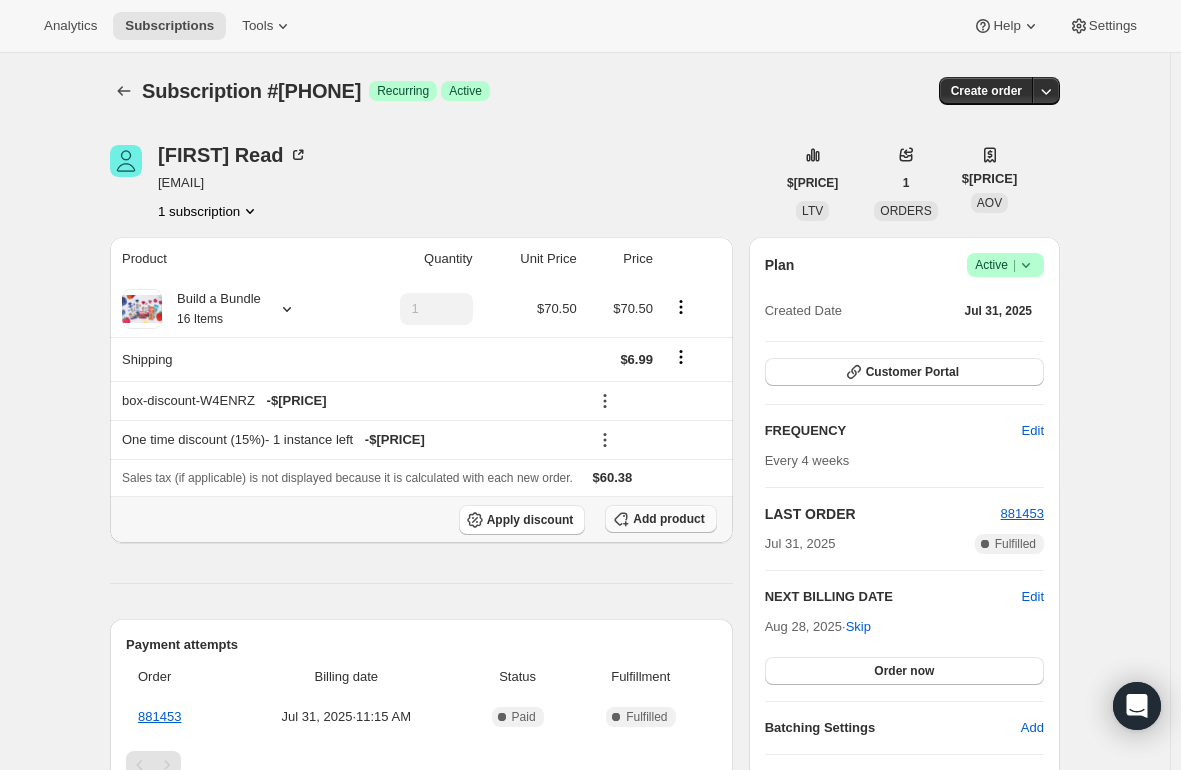 click on "Add product" at bounding box center [668, 519] 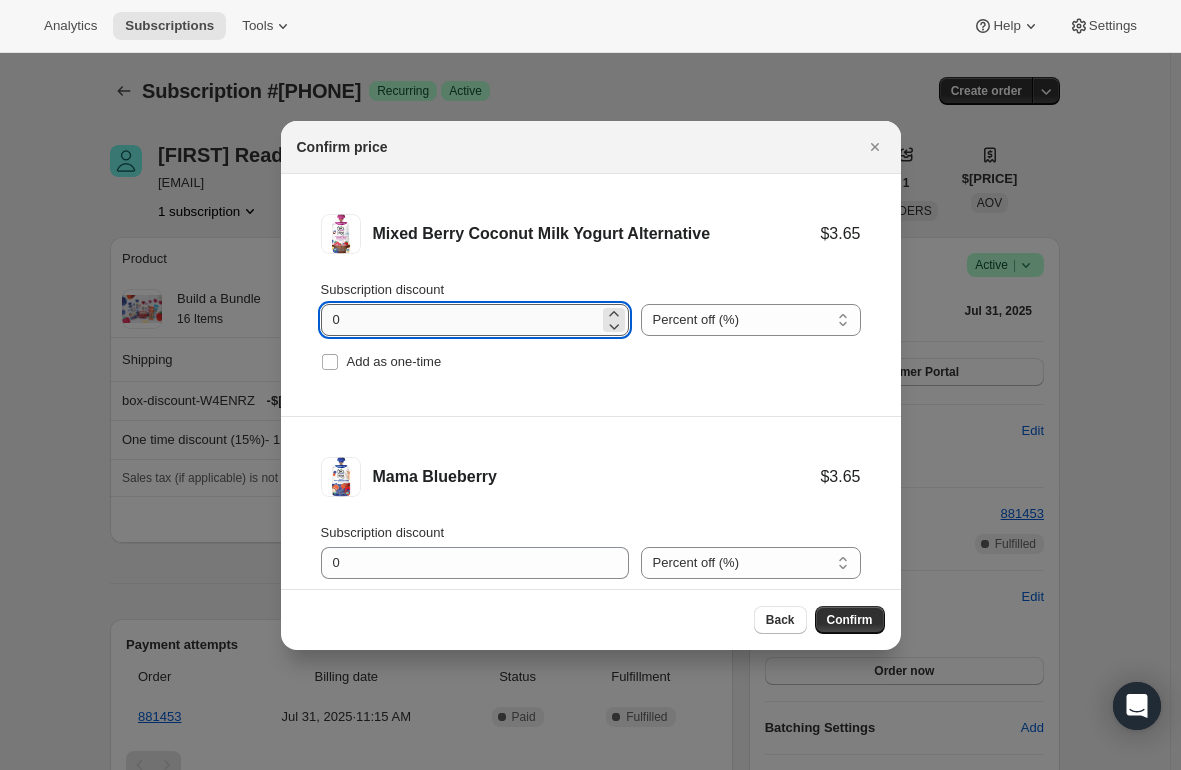 click on "0" at bounding box center [460, 320] 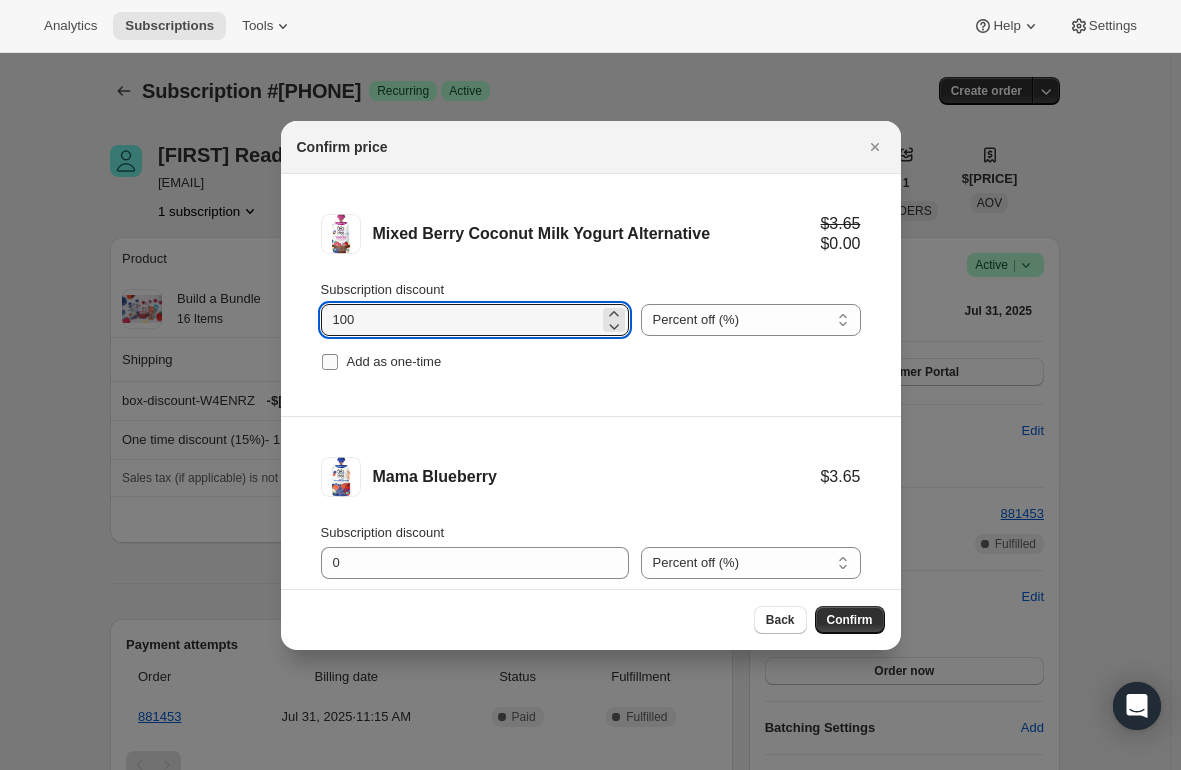 type on "100" 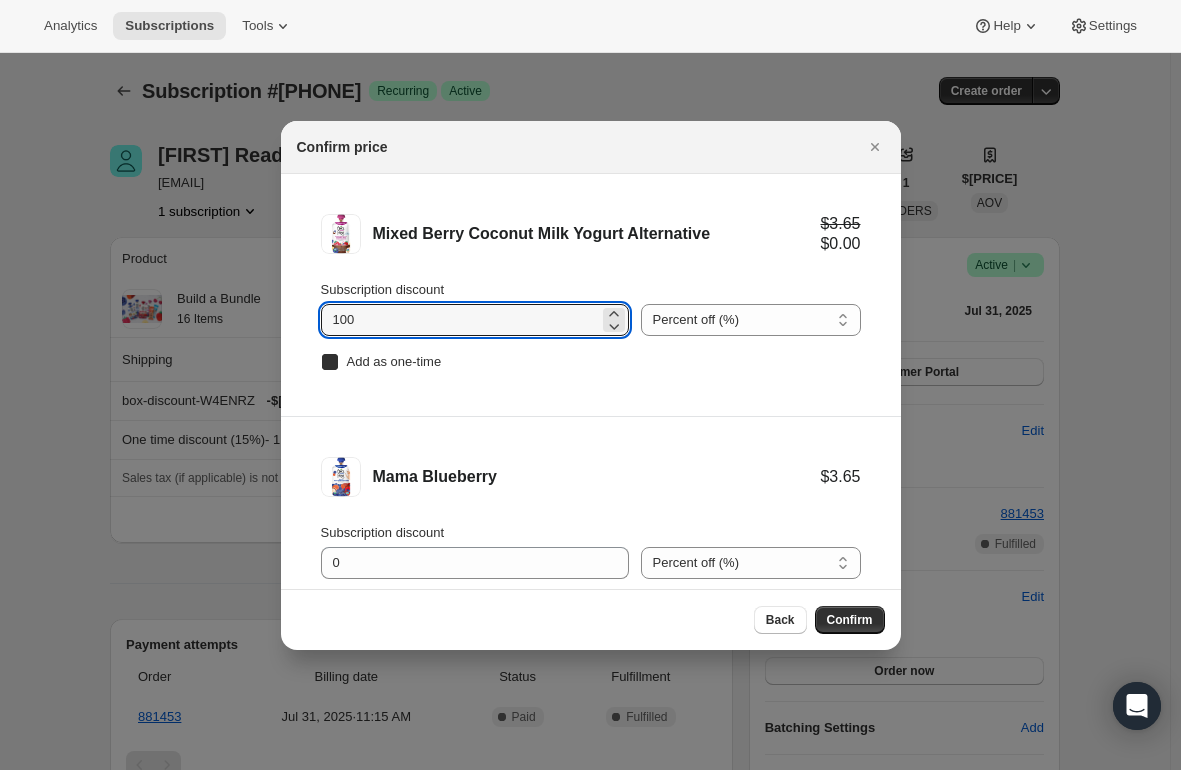 checkbox on "true" 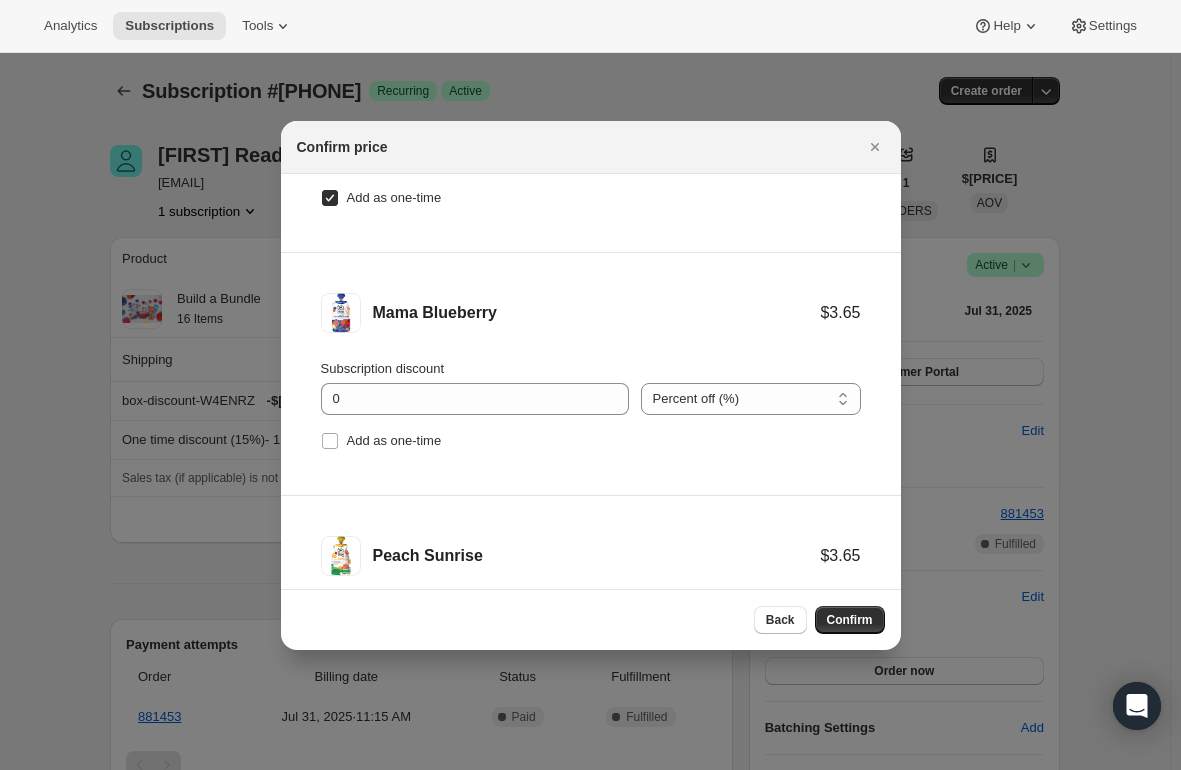 scroll, scrollTop: 200, scrollLeft: 0, axis: vertical 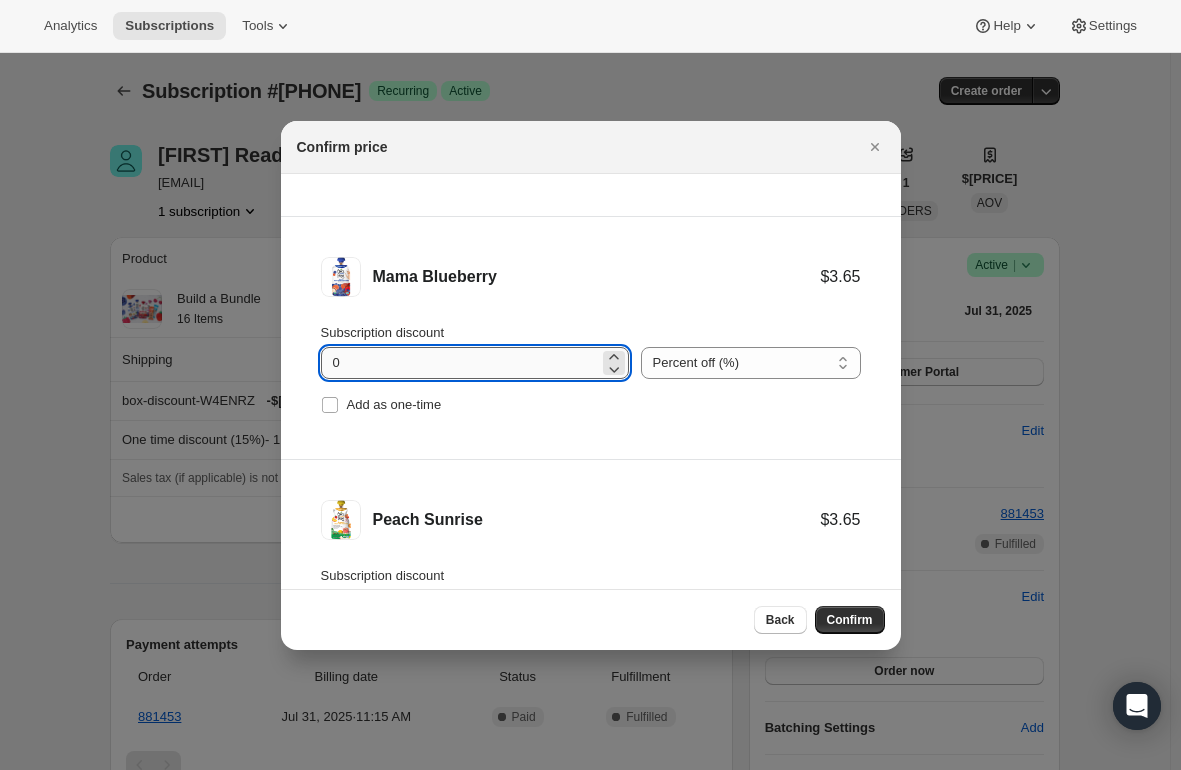 click on "0" at bounding box center (460, 363) 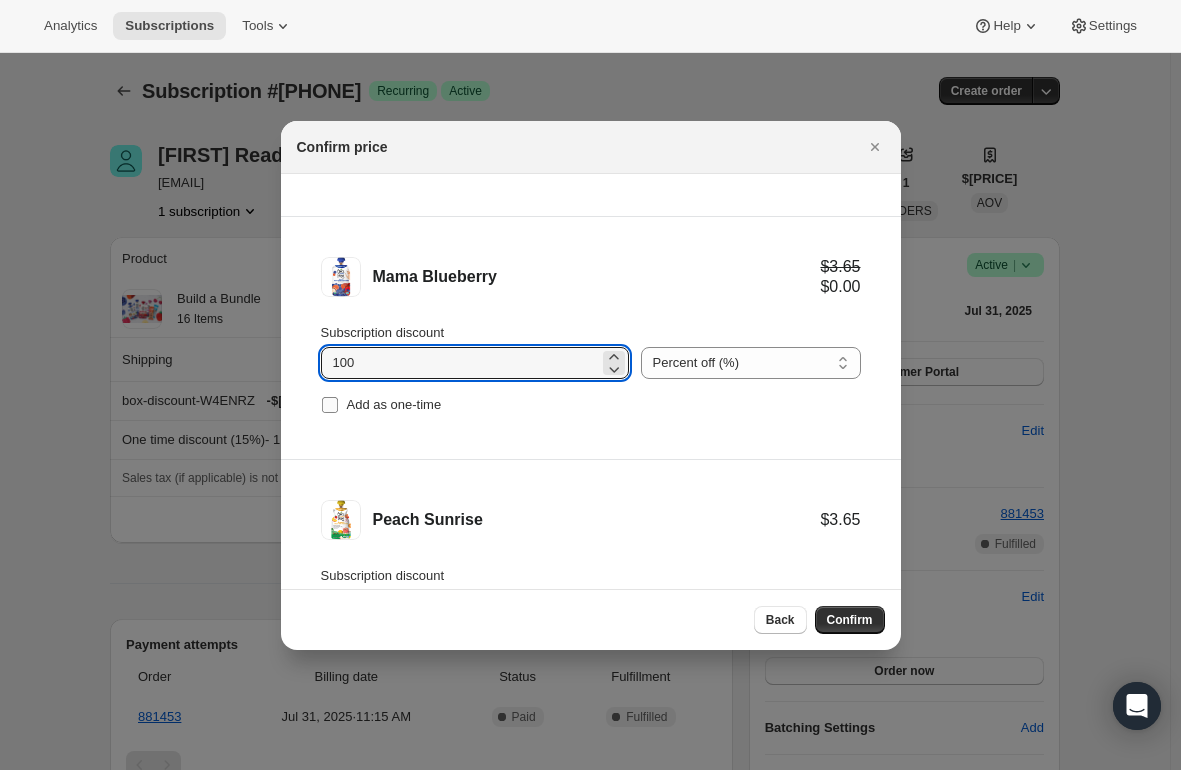 type on "100" 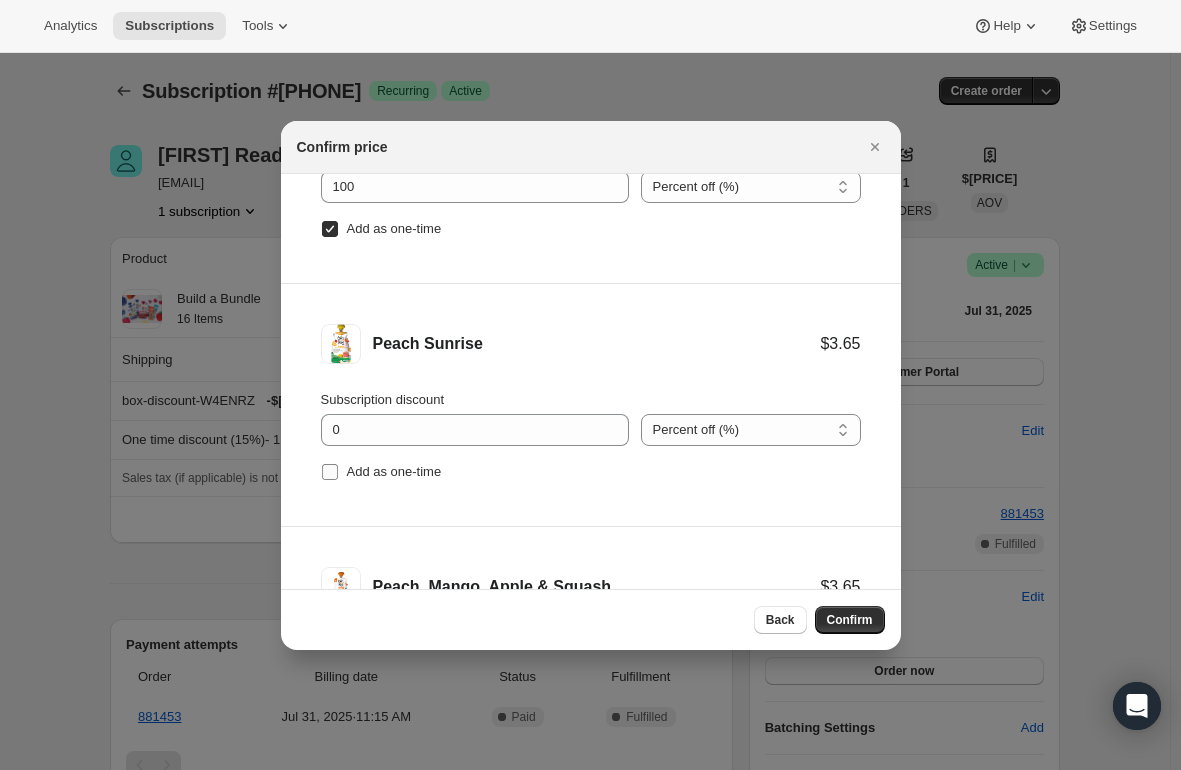 scroll, scrollTop: 400, scrollLeft: 0, axis: vertical 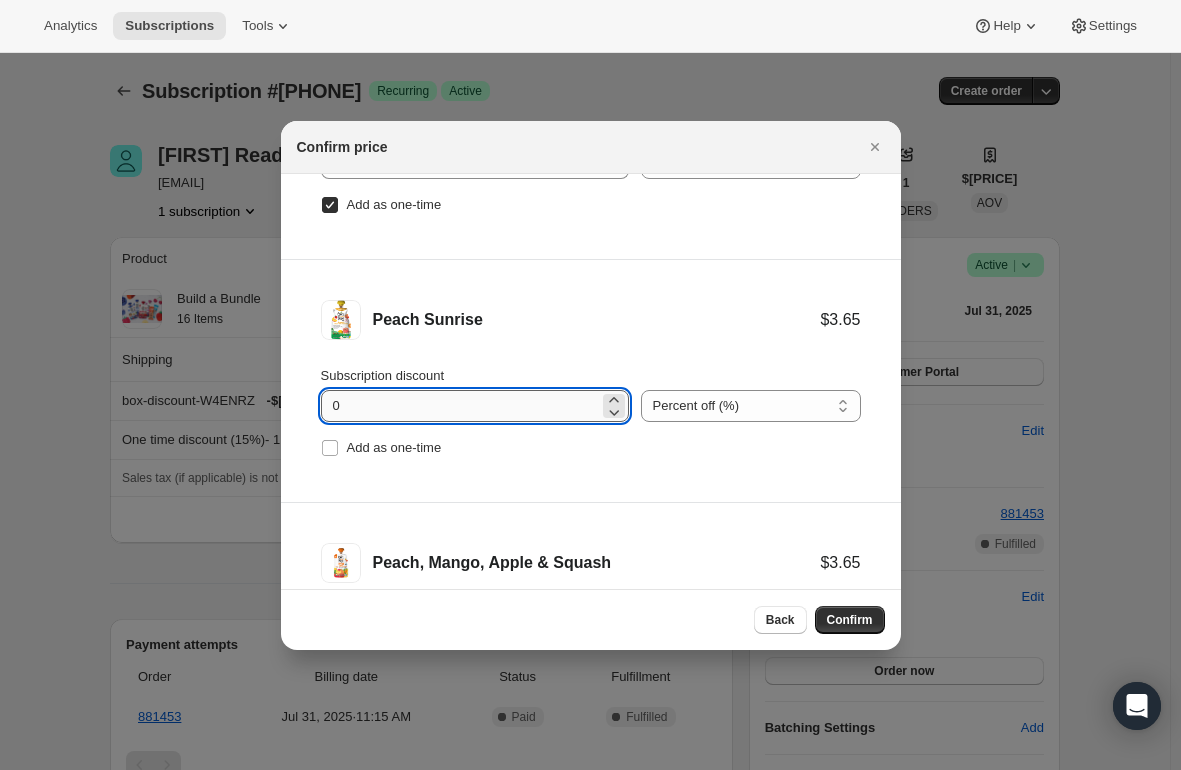click on "0" at bounding box center [460, 406] 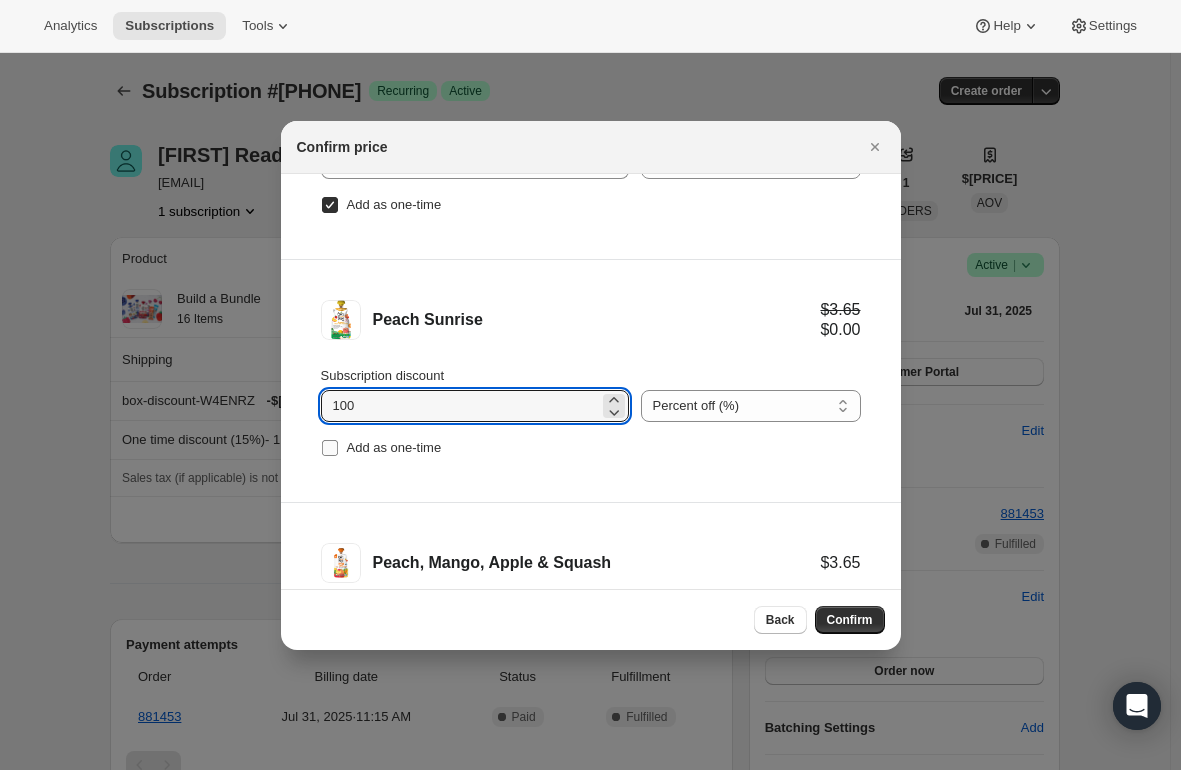 type on "100" 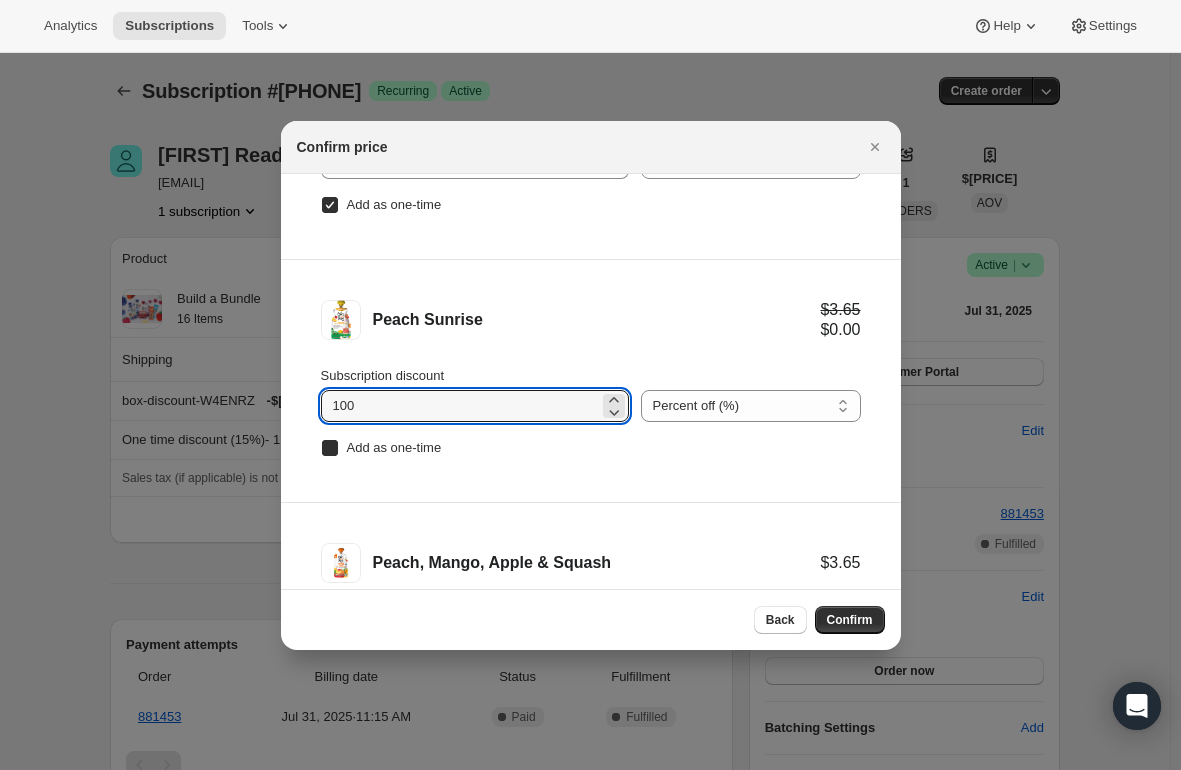 checkbox on "true" 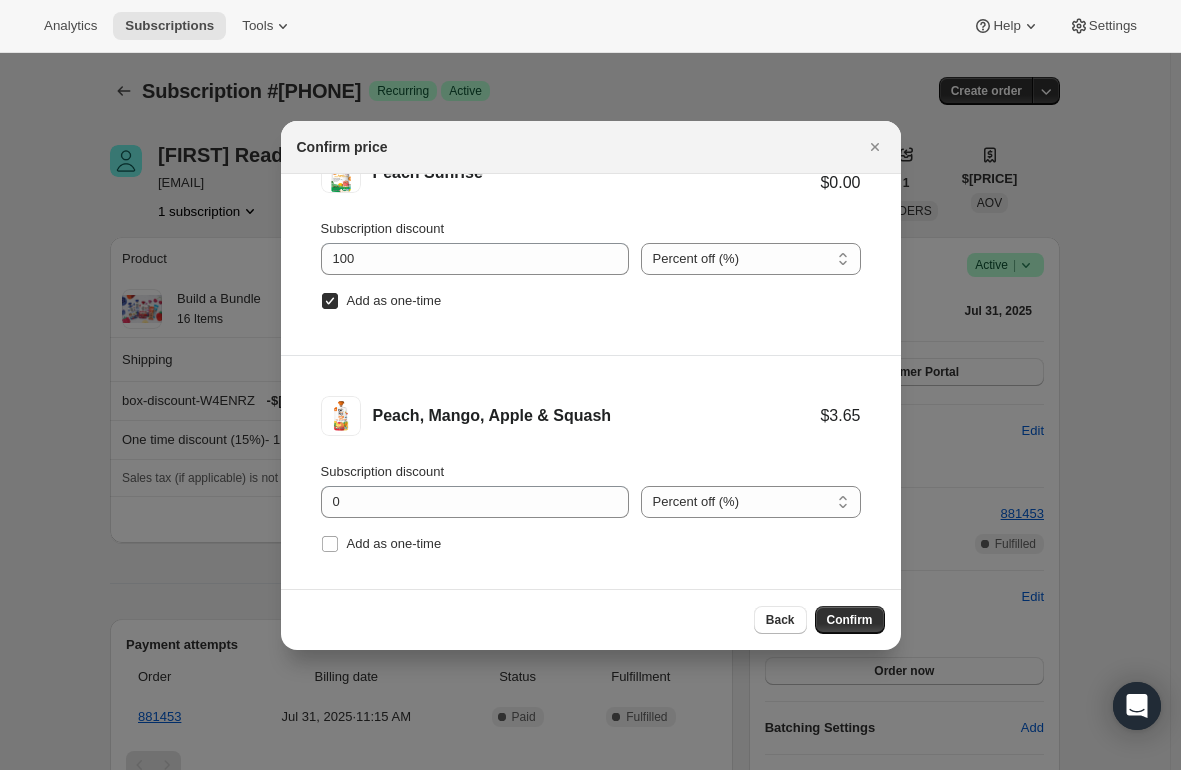 scroll, scrollTop: 569, scrollLeft: 0, axis: vertical 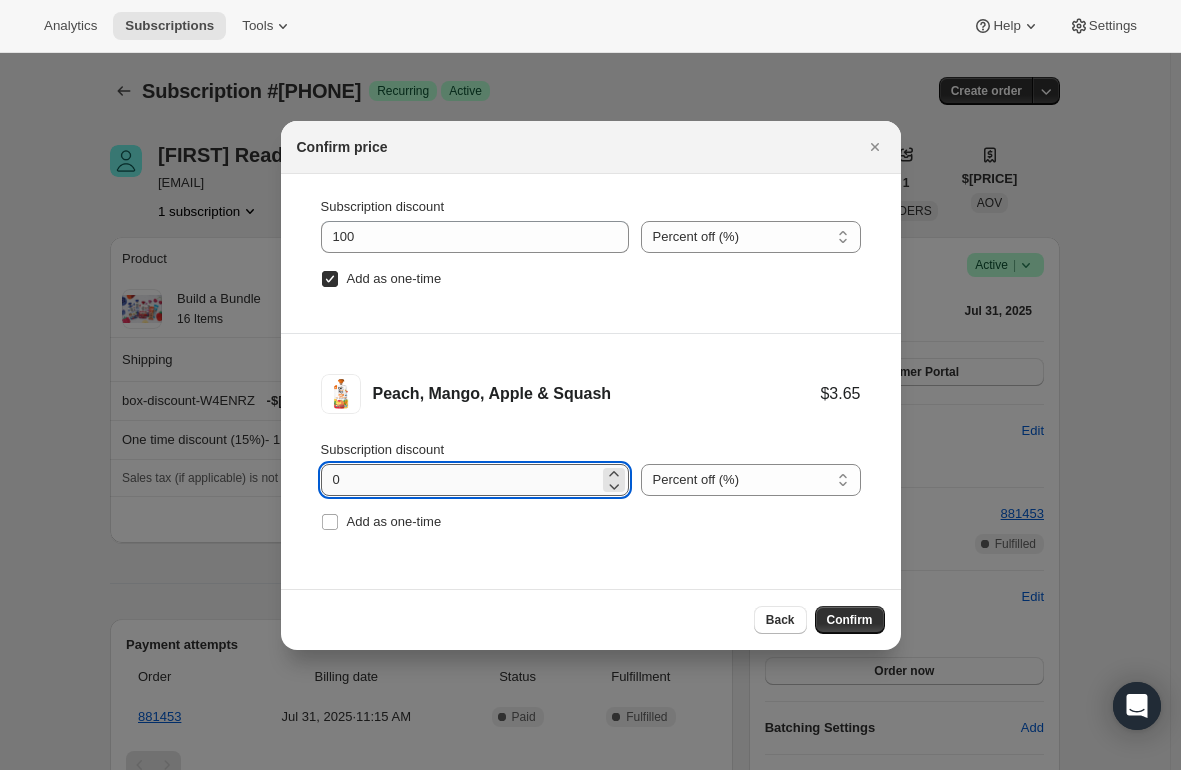 click on "0" at bounding box center (460, 480) 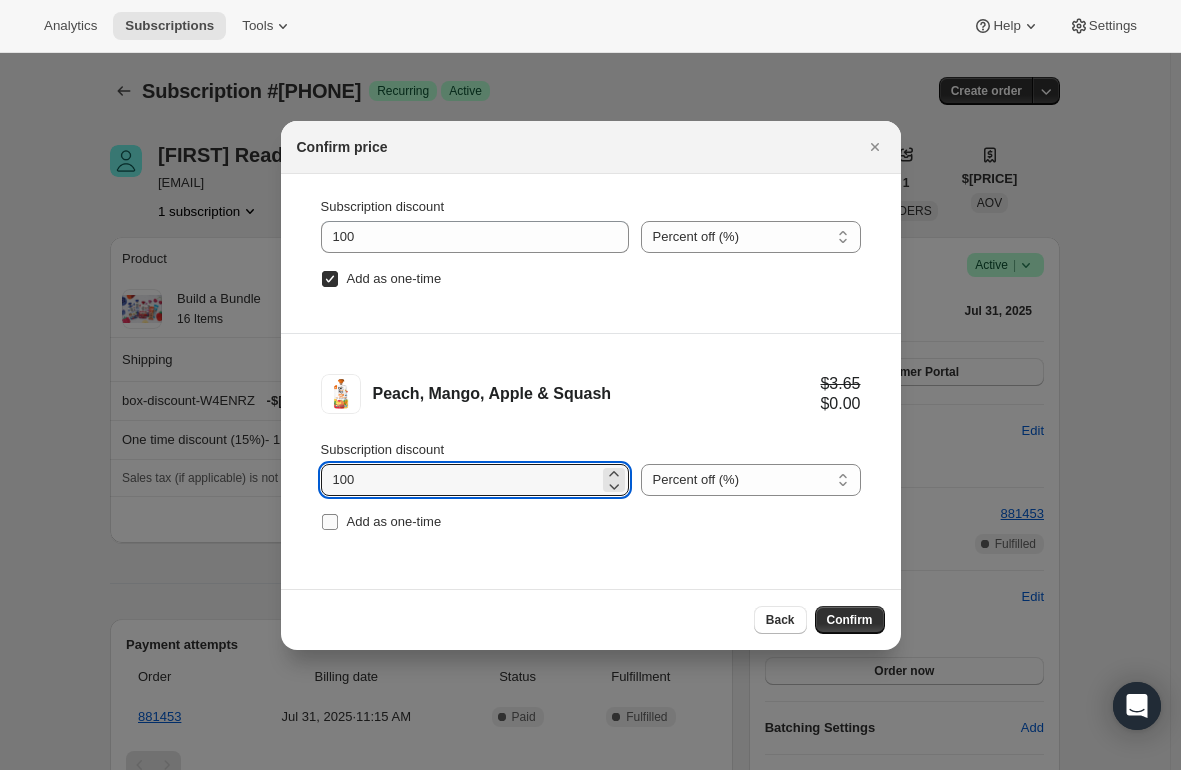 type on "100" 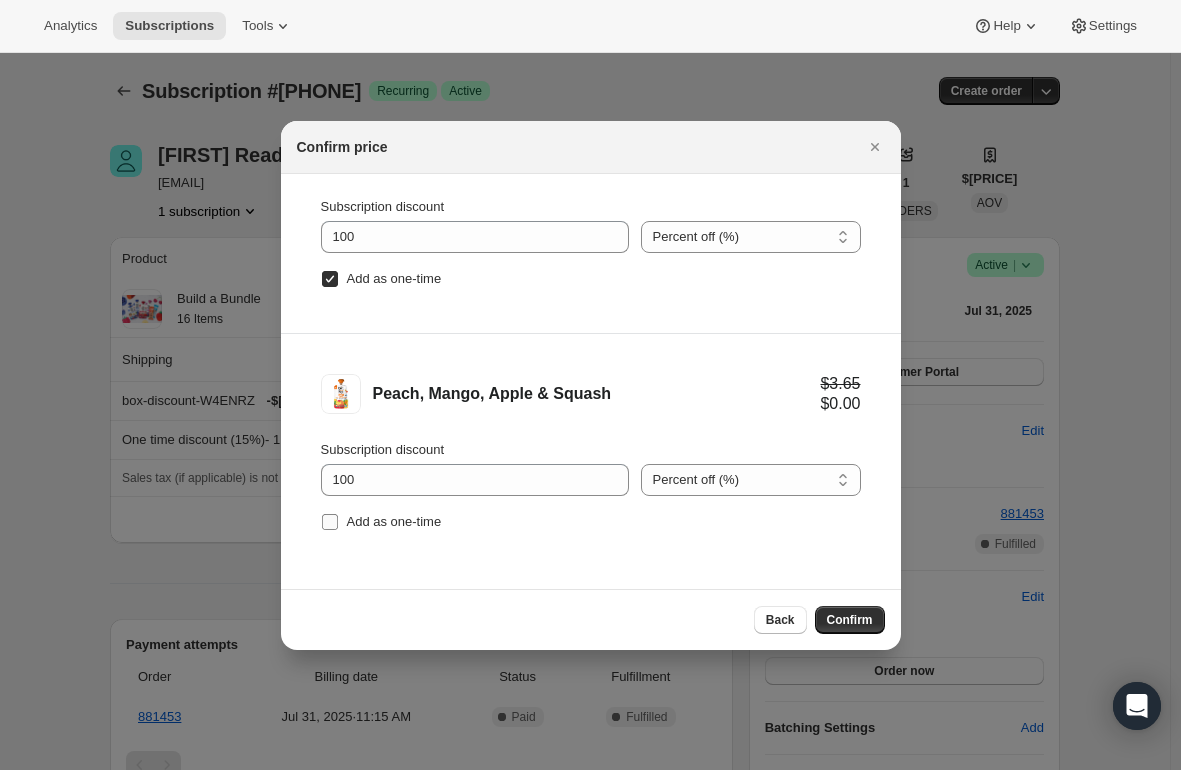 click on "Add as one-time" at bounding box center (330, 522) 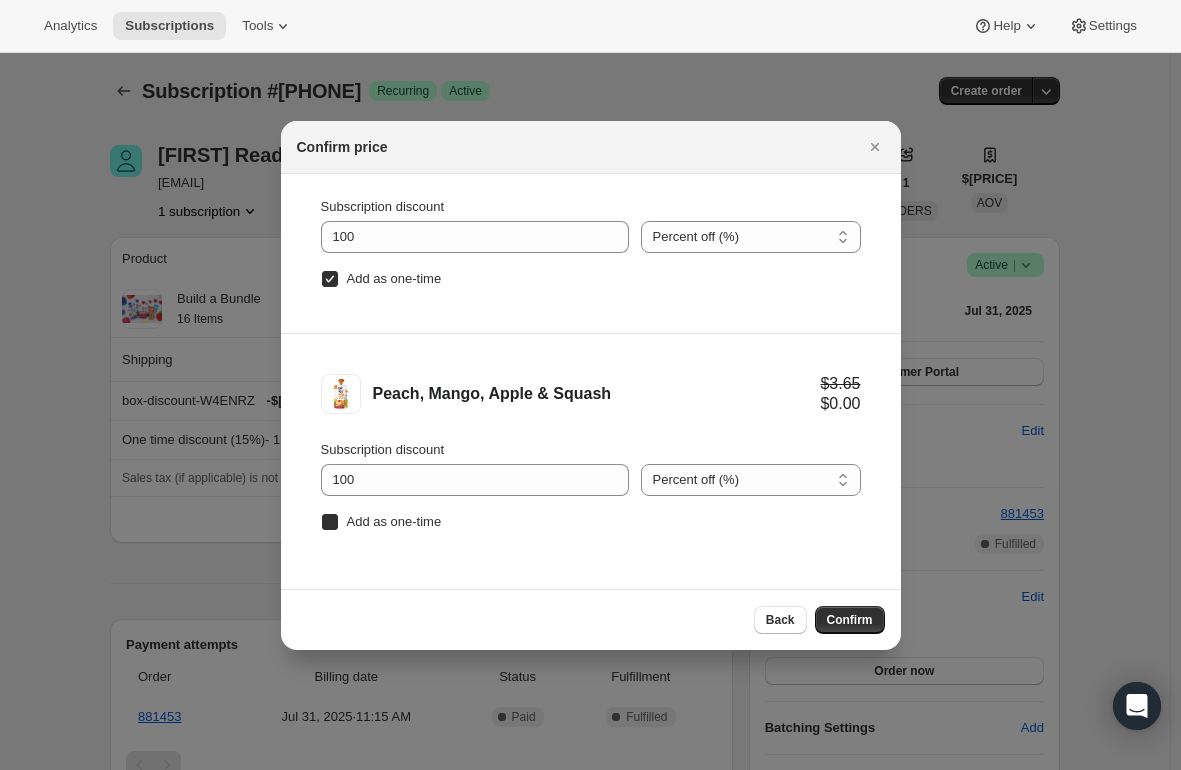 checkbox on "true" 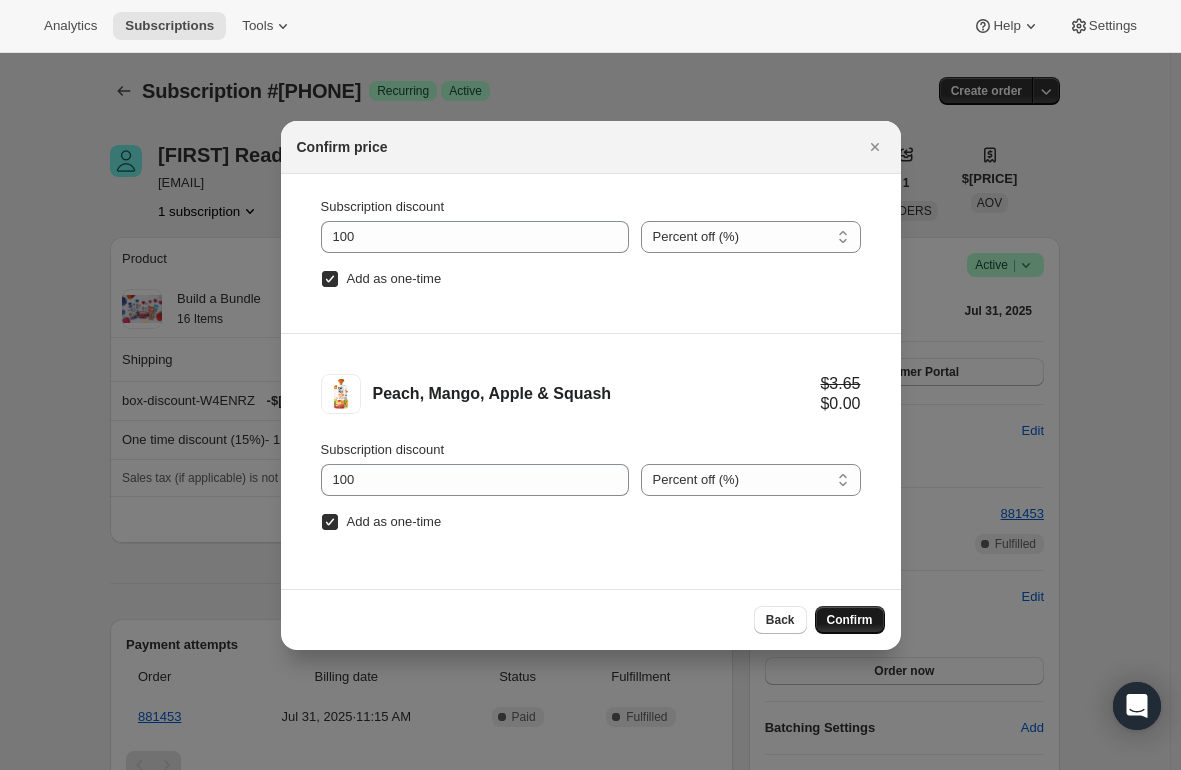 click on "Confirm" at bounding box center [850, 620] 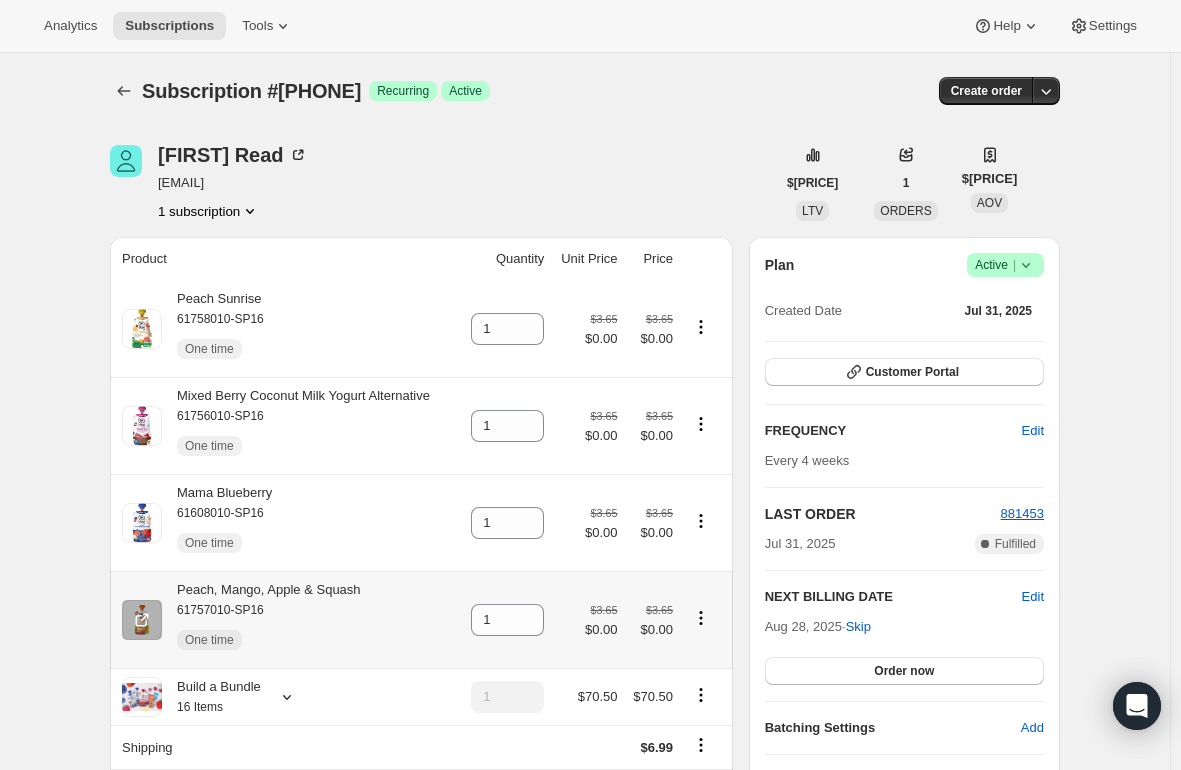 click on "Peach, Mango, Apple & Squash 61757010-SP16 One time" at bounding box center [261, 620] 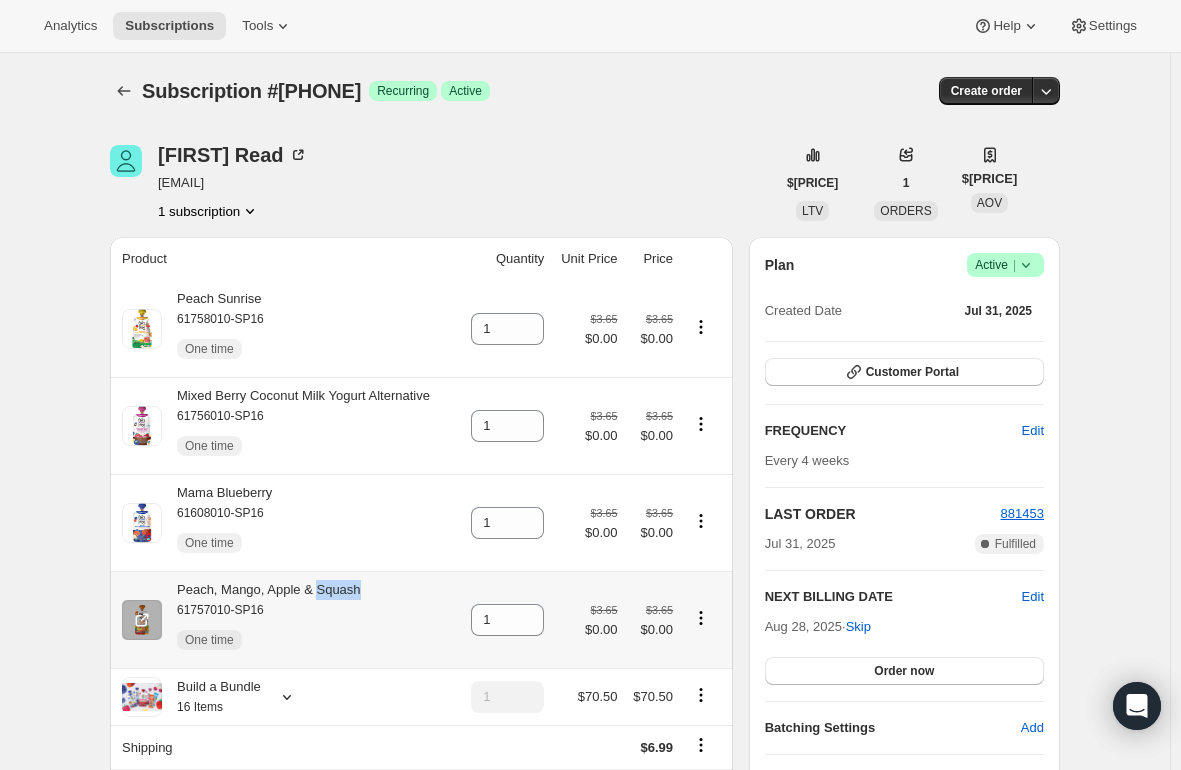 click on "Peach, Mango, Apple & Squash 61757010-SP16 One time" at bounding box center [261, 620] 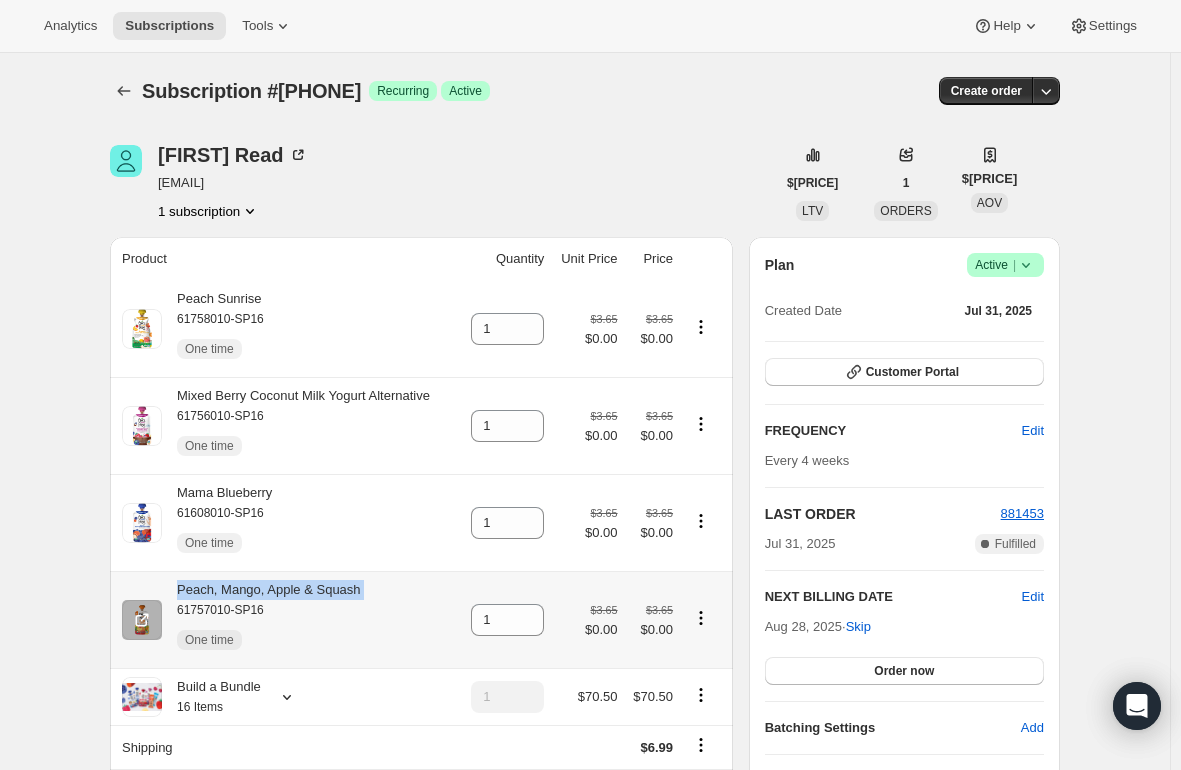 click on "Peach, Mango, Apple & Squash 61757010-SP16 One time" at bounding box center [261, 620] 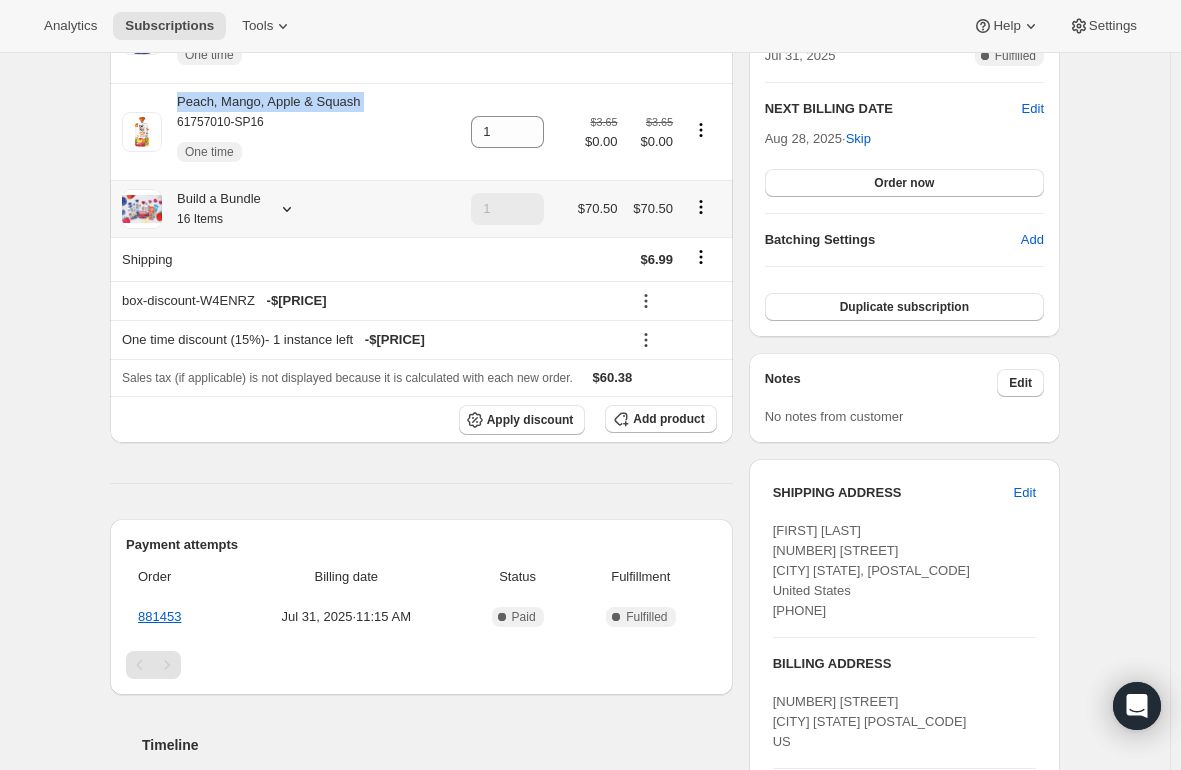 scroll, scrollTop: 500, scrollLeft: 0, axis: vertical 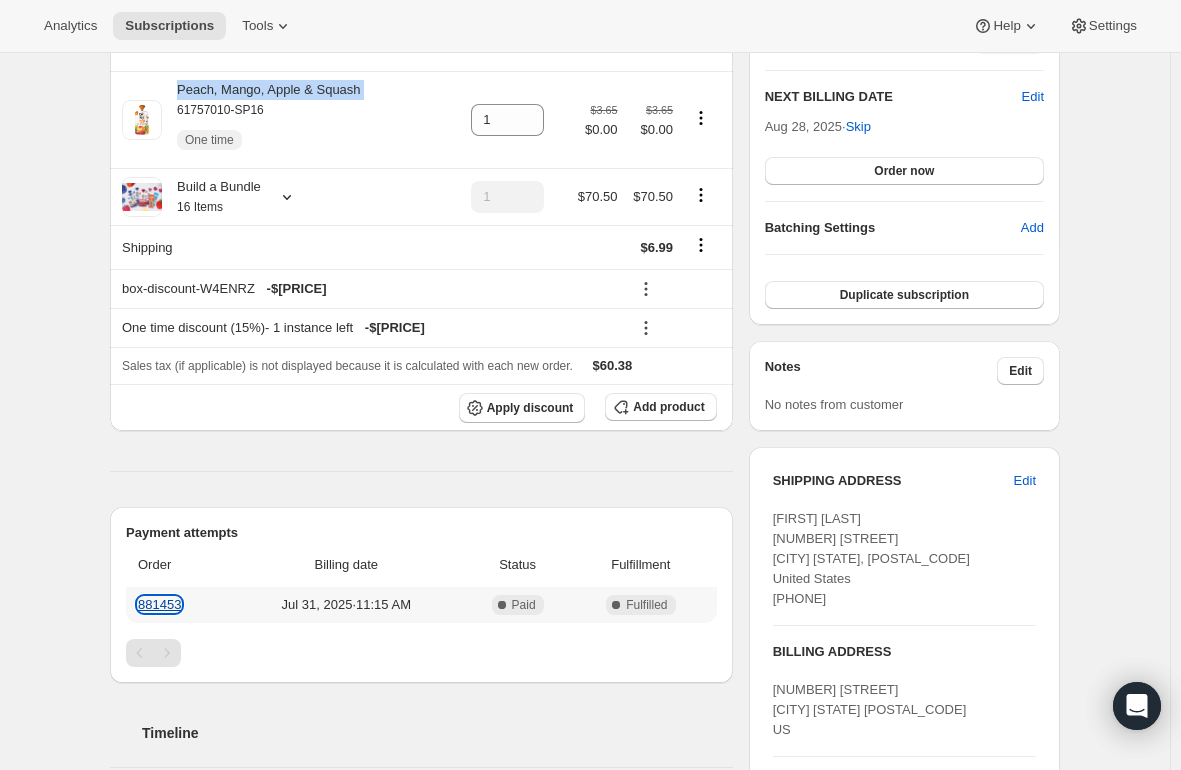 click on "881453" at bounding box center [159, 604] 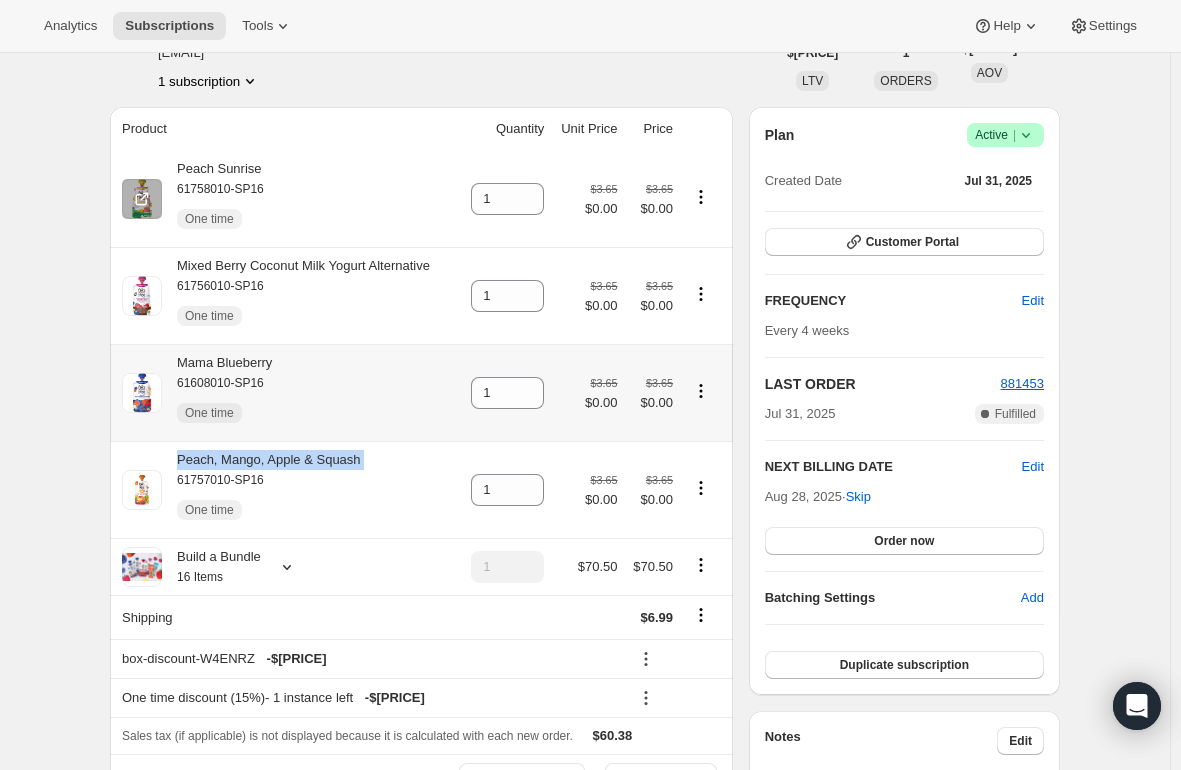scroll, scrollTop: 100, scrollLeft: 0, axis: vertical 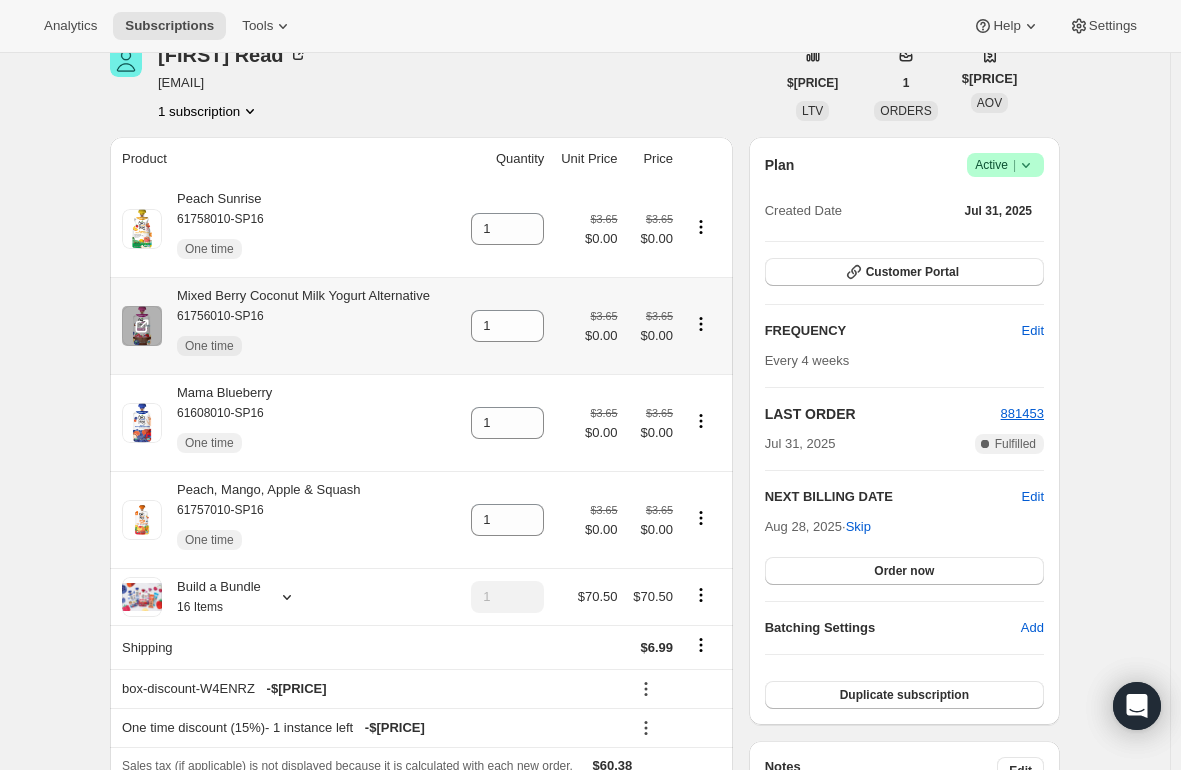 click on "Mixed Berry Coconut Milk Yogurt Alternative 61756010-SP16 One time" at bounding box center (296, 326) 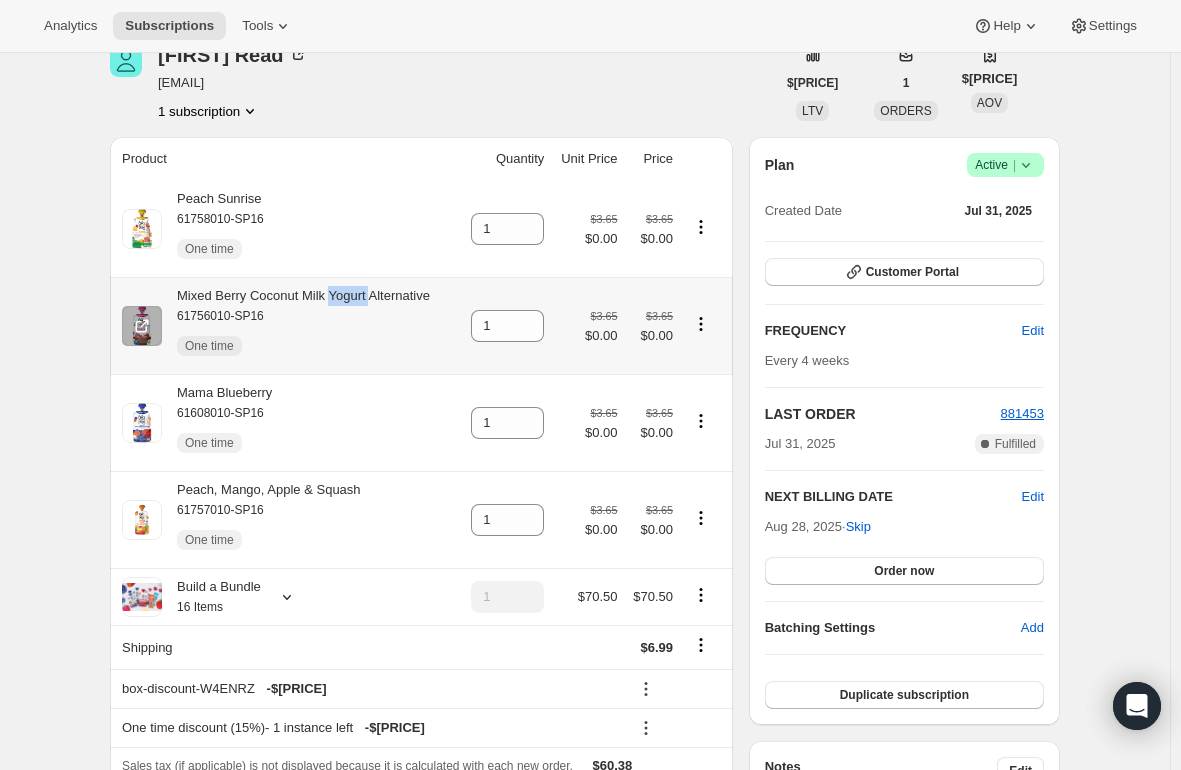 click on "Mixed Berry Coconut Milk Yogurt Alternative 61756010-SP16 One time" at bounding box center (296, 326) 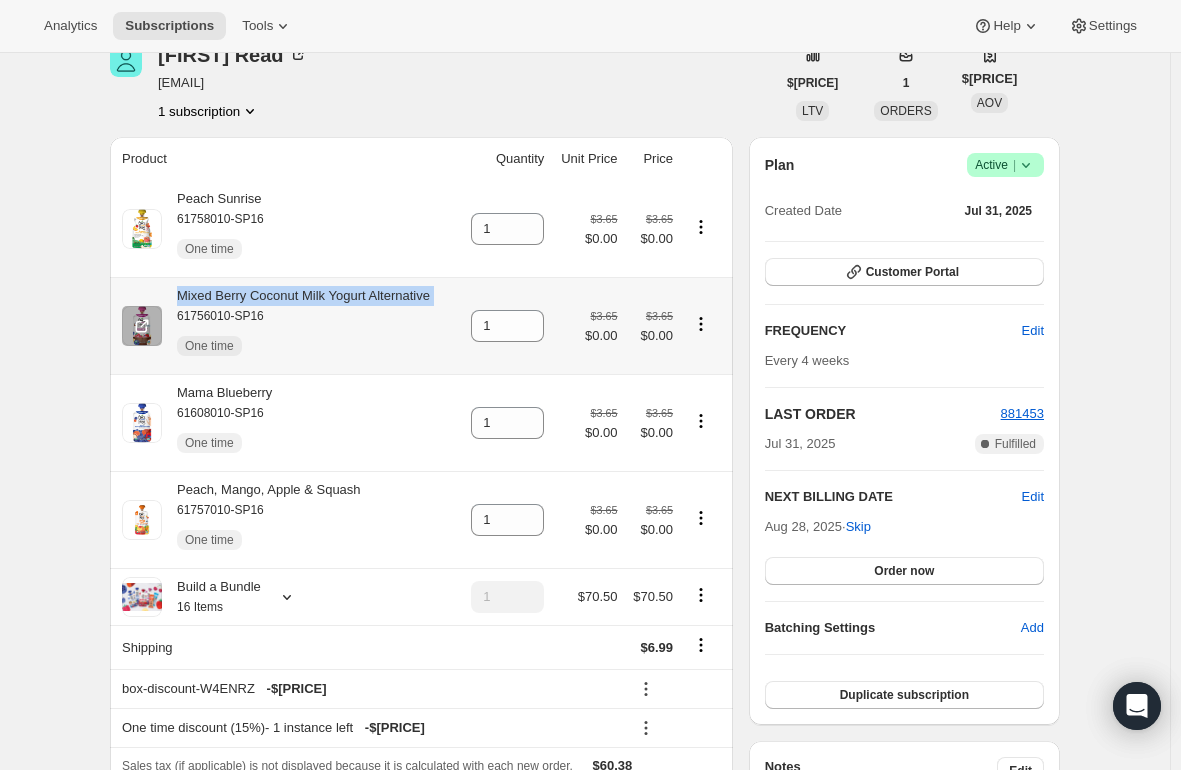 click on "Mixed Berry Coconut Milk Yogurt Alternative 61756010-SP16 One time" at bounding box center [296, 326] 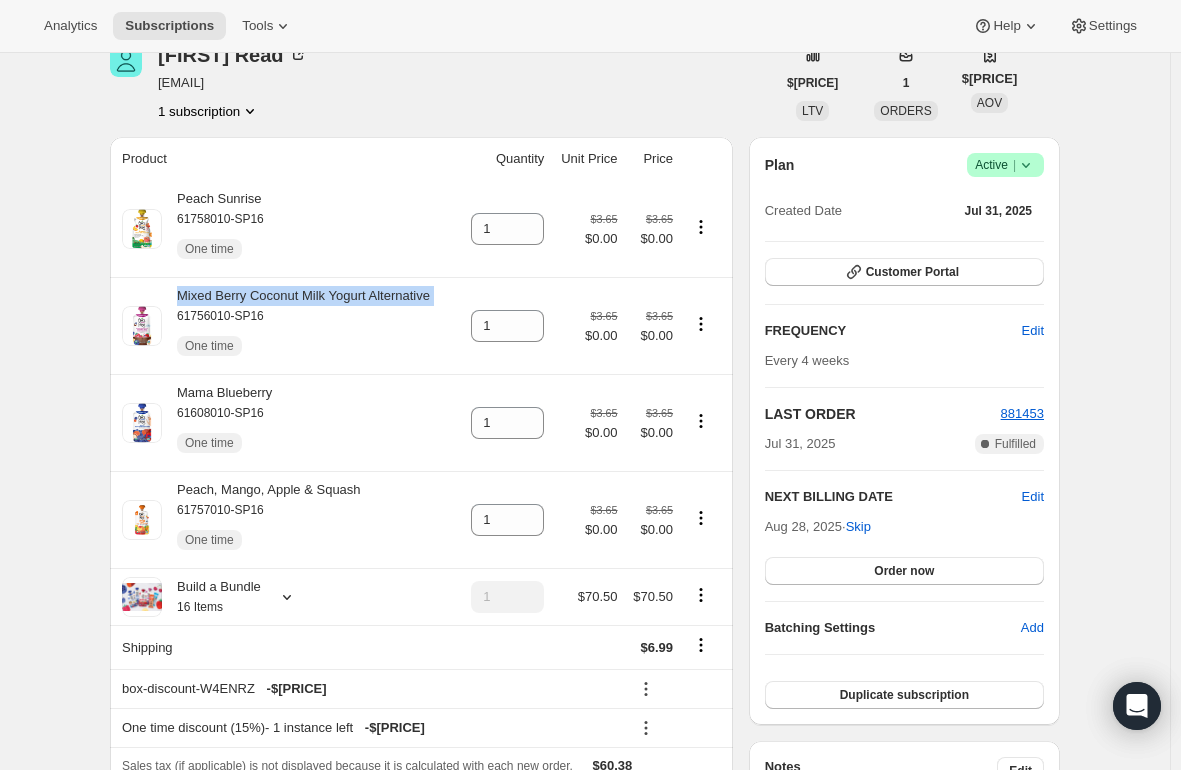 click on "Subscription #[PHONE]. This page is ready Subscription #[PHONE] Success Recurring Success Active Create order [FIRST]   [LAST] [EMAIL] 1 subscription $[PRICE] LTV 1 ORDERS $[PRICE] AOV Product Quantity Unit Price Price Peach Sunrise 61758010-SP16 One time 1 $[PRICE] $[PRICE] $[PRICE] $[PRICE] Mixed Berry Coconut Milk Yogurt Alternative 61756010-SP16 One time 1 $[PRICE] $[PRICE] $[PRICE] $[PRICE] Mama Blueberry 61608010-SP16 One time 1 $[PRICE] $[PRICE] $[PRICE] $[PRICE] Peach, Mango, Apple & Squash 61757010-SP16 One time 1 $[PRICE] $[PRICE] $[PRICE] $[PRICE] Build a Bundle 16 Items 1 $[PRICE] $[PRICE] Shipping $[PRICE] box-discount-W4ENRZ   - $[PRICE] One time discount (15%)  - 1 instance left   - $[PRICE] Sales tax (if applicable) is not displayed because it is calculated with each new order.   $[PRICE] Apply discount Add product Payment attempts Order Billing date Status Fulfillment 881453 [DATE]  ·  [TIME]  Complete Paid  Complete Fulfilled Timeline [DATE] [TIME] [TIME] [DATE] Klaviyo notification sent via Awtomic Moments. |" at bounding box center (585, 820) 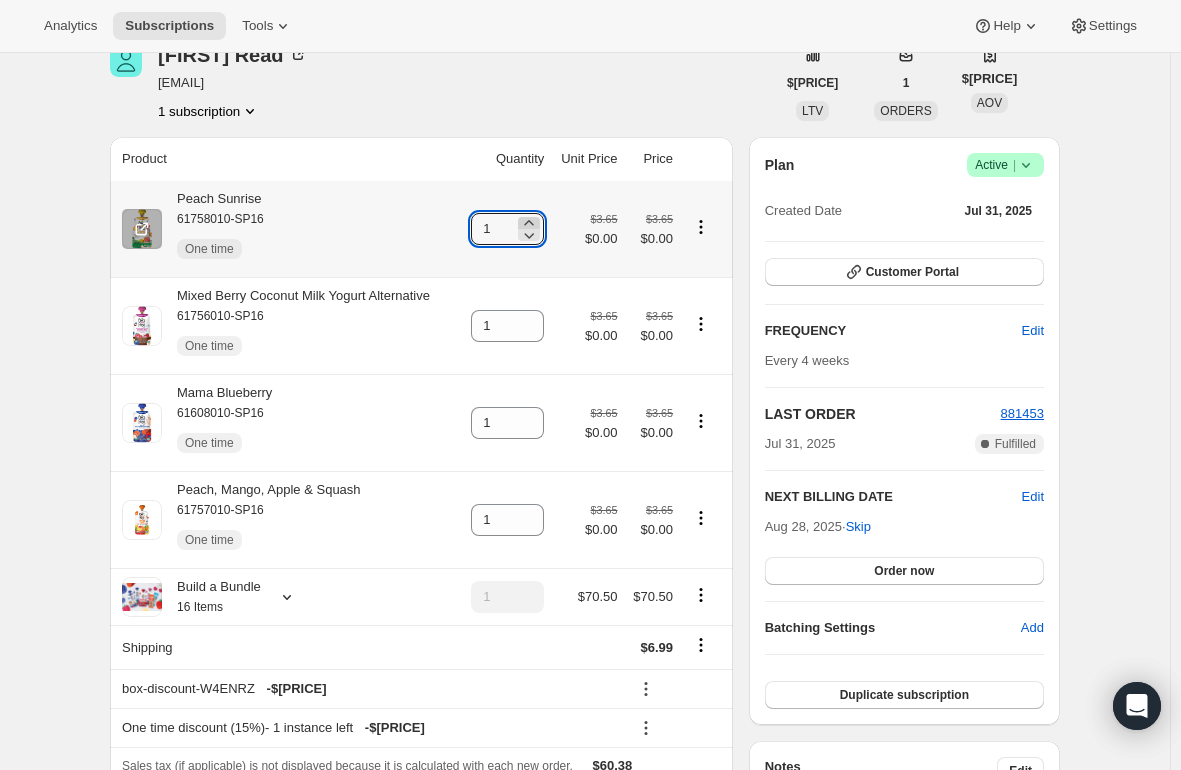click 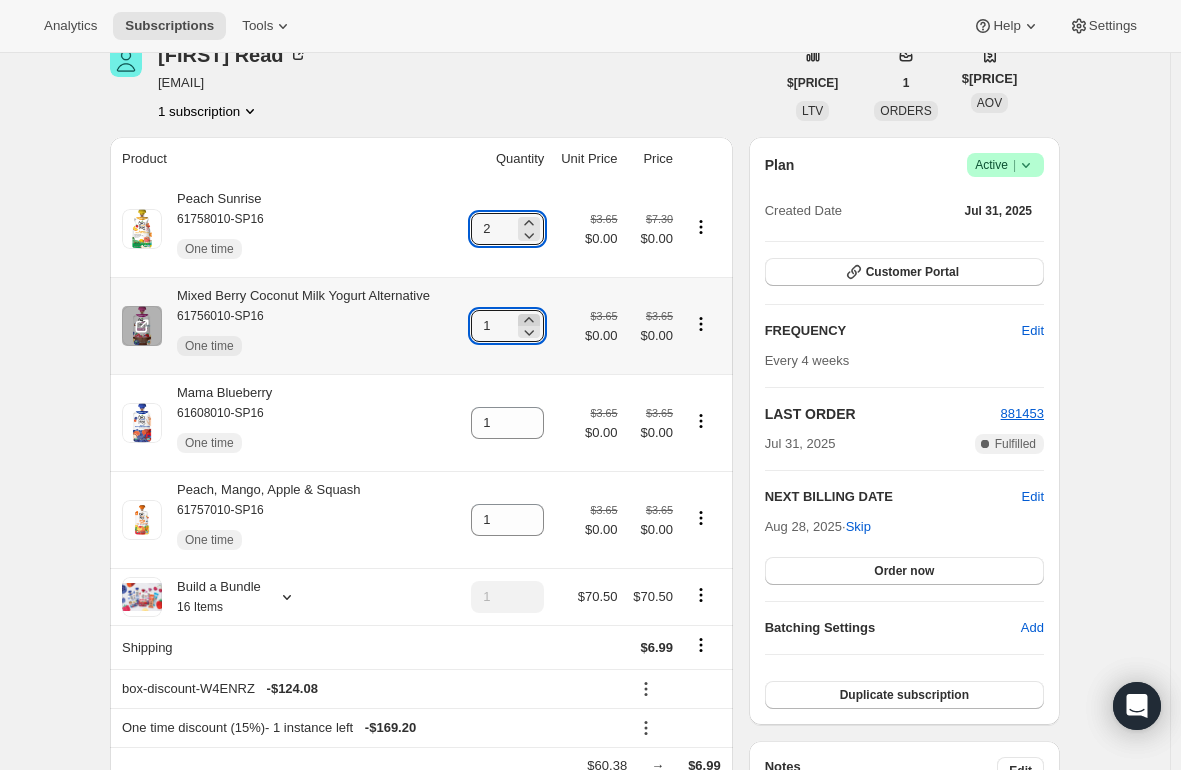 click 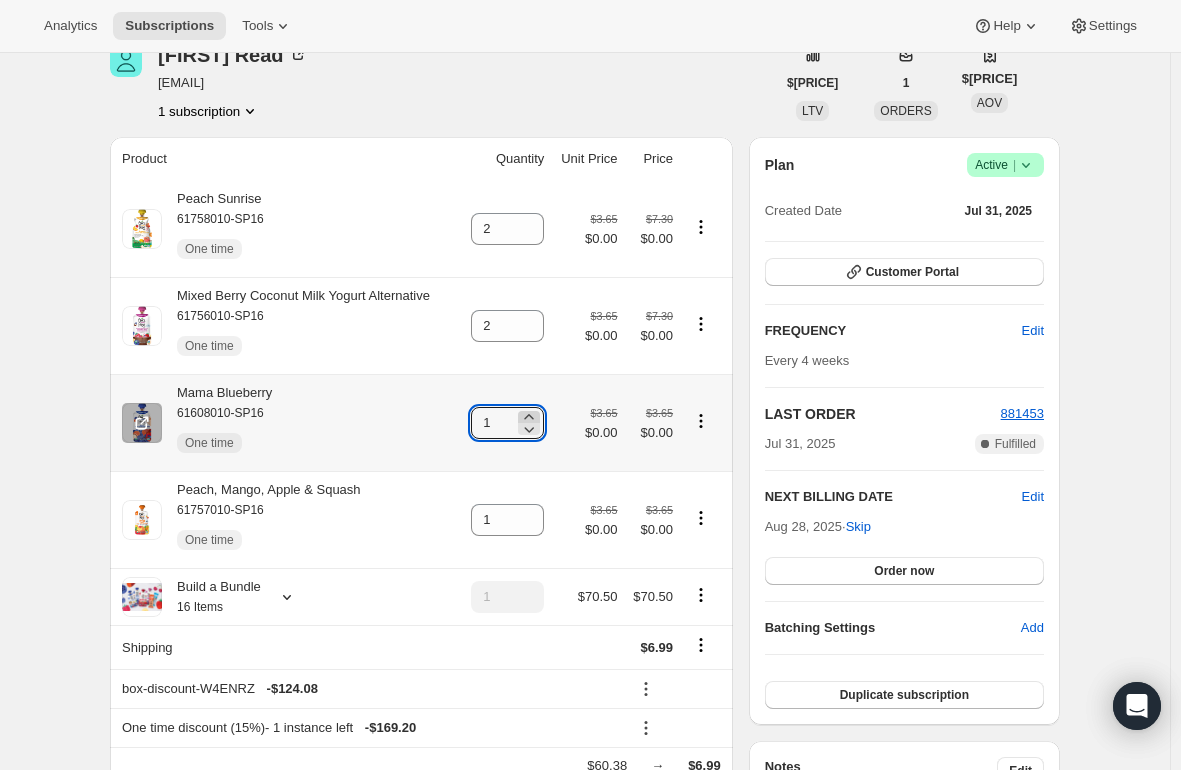 click 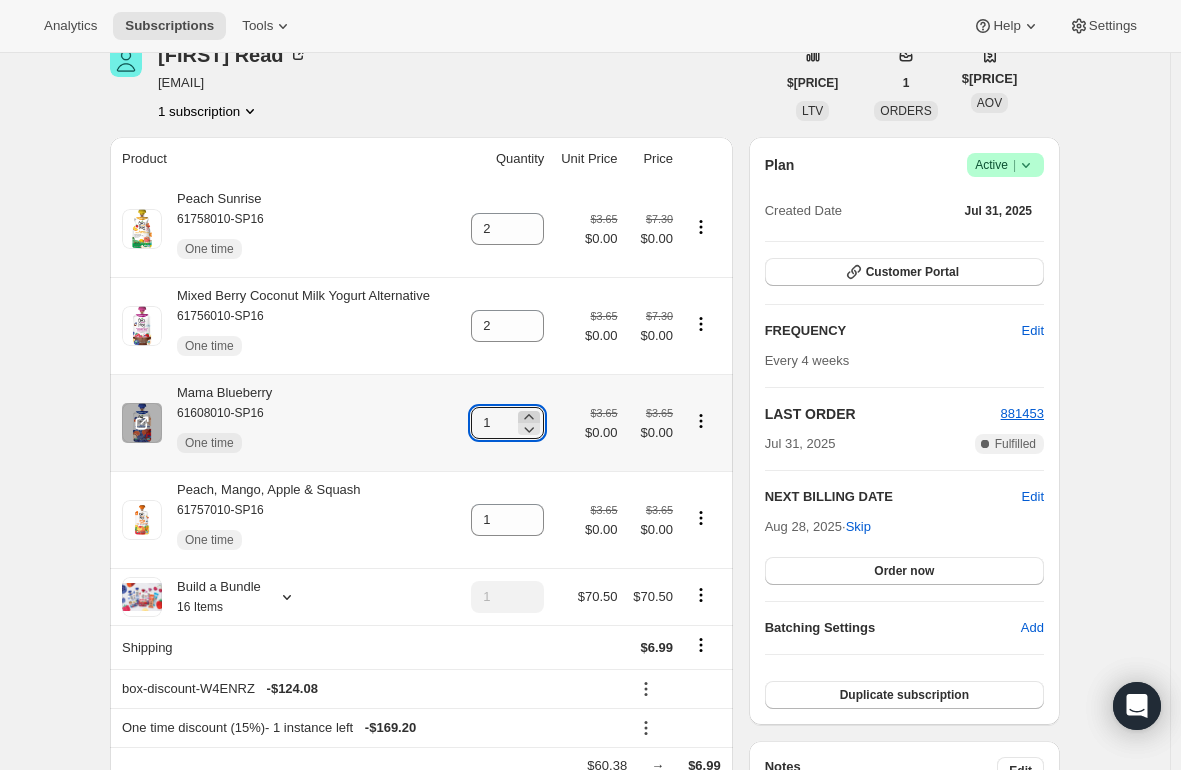 type on "2" 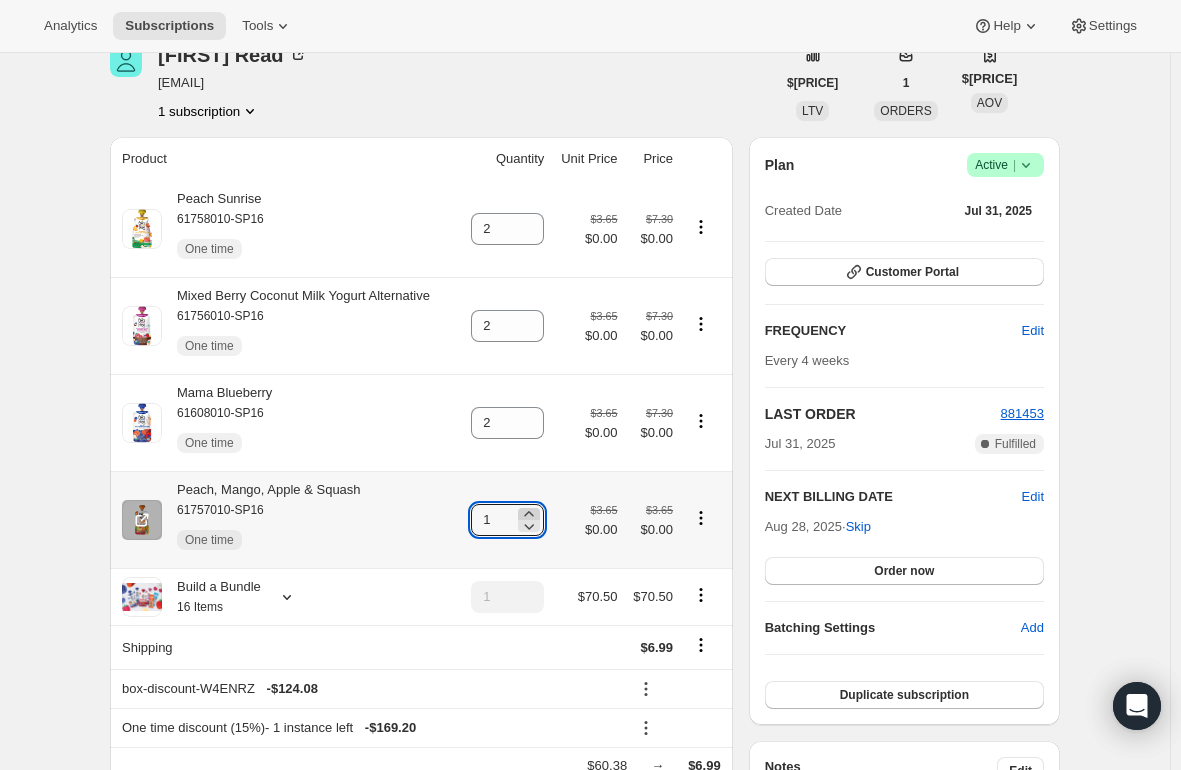 click 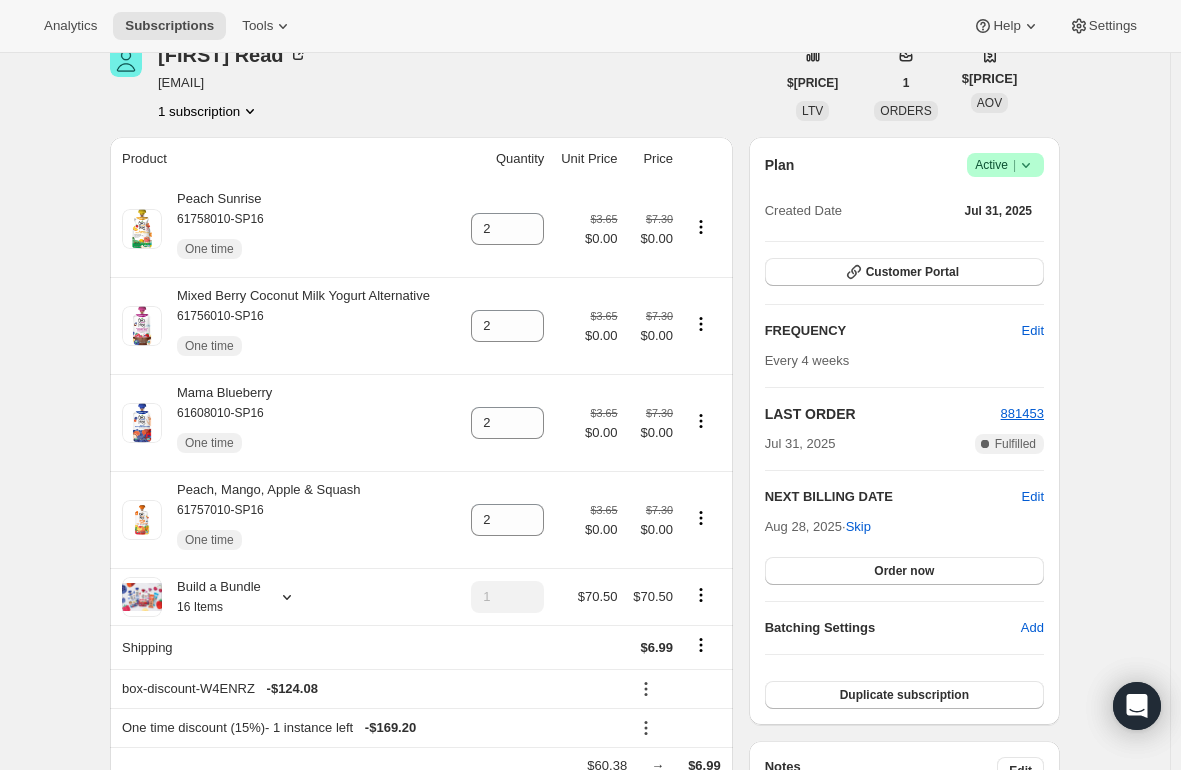 click on "Subscription #[PHONE]. This page is ready Subscription #[PHONE] Success Recurring Success Active Create order [FIRST]   [LAST] [EMAIL] 1 subscription $[PRICE] LTV 1 ORDERS $[PRICE] AOV Product Quantity Unit Price Price Peach Sunrise 61758010-SP16 One time 2 $[PRICE] $[PRICE] $[PRICE] $[PRICE] Mixed Berry Coconut Milk Yogurt Alternative 61756010-SP16 One time 2 $[PRICE] $[PRICE] $[PRICE] $[PRICE] Mama Blueberry 61608010-SP16 One time 2 $[PRICE] $[PRICE] $[PRICE] $[PRICE] Peach, Mango, Apple & Squash 61757010-SP16 One time 2 $[PRICE] $[PRICE] $[PRICE] $[PRICE] Build a Bundle 16 Items 1 $[PRICE] $[PRICE] Shipping $[PRICE] box-discount-W4ENRZ   - $[PRICE] One time discount (15%)  - 1 instance left   - $[PRICE] $[PRICE]  →  $[PRICE] Apply discount Add product Payment attempts Order Billing date Status Fulfillment 881453 [DATE]  ·  [TIME]  Complete Paid  Complete Fulfilled Timeline [DATE] [TIME] [FIRST] [LAST] added 15% discount via Admin, which will apply to the next order.  [TIME] [DATE] [TIME] [TIME] [FIRST] [LAST] View order |" at bounding box center [585, 820] 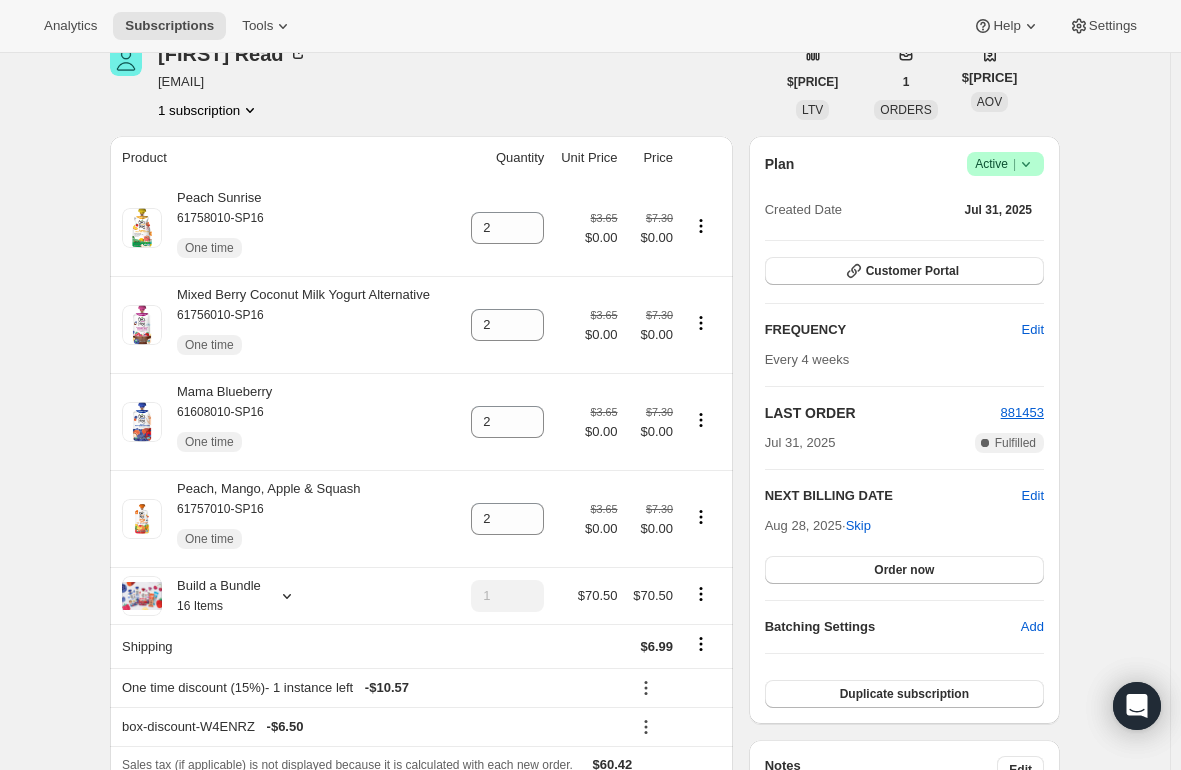 scroll, scrollTop: 100, scrollLeft: 0, axis: vertical 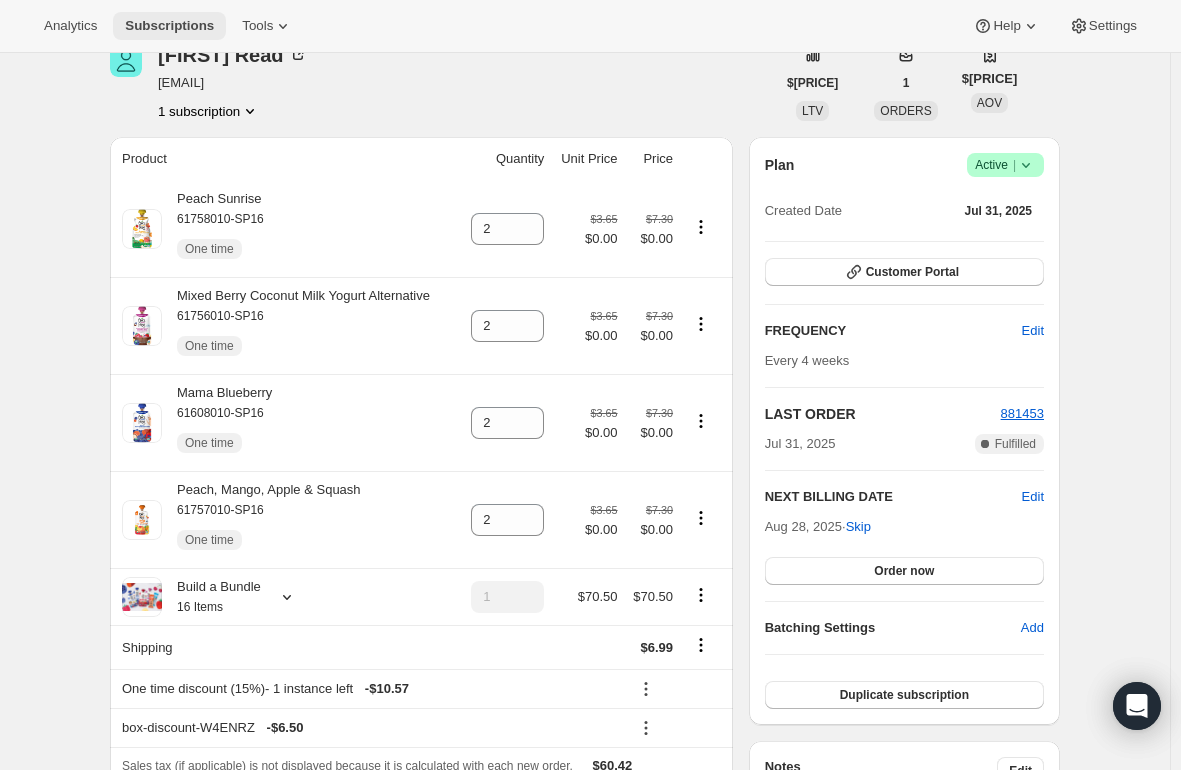 click on "Subscriptions" at bounding box center (169, 26) 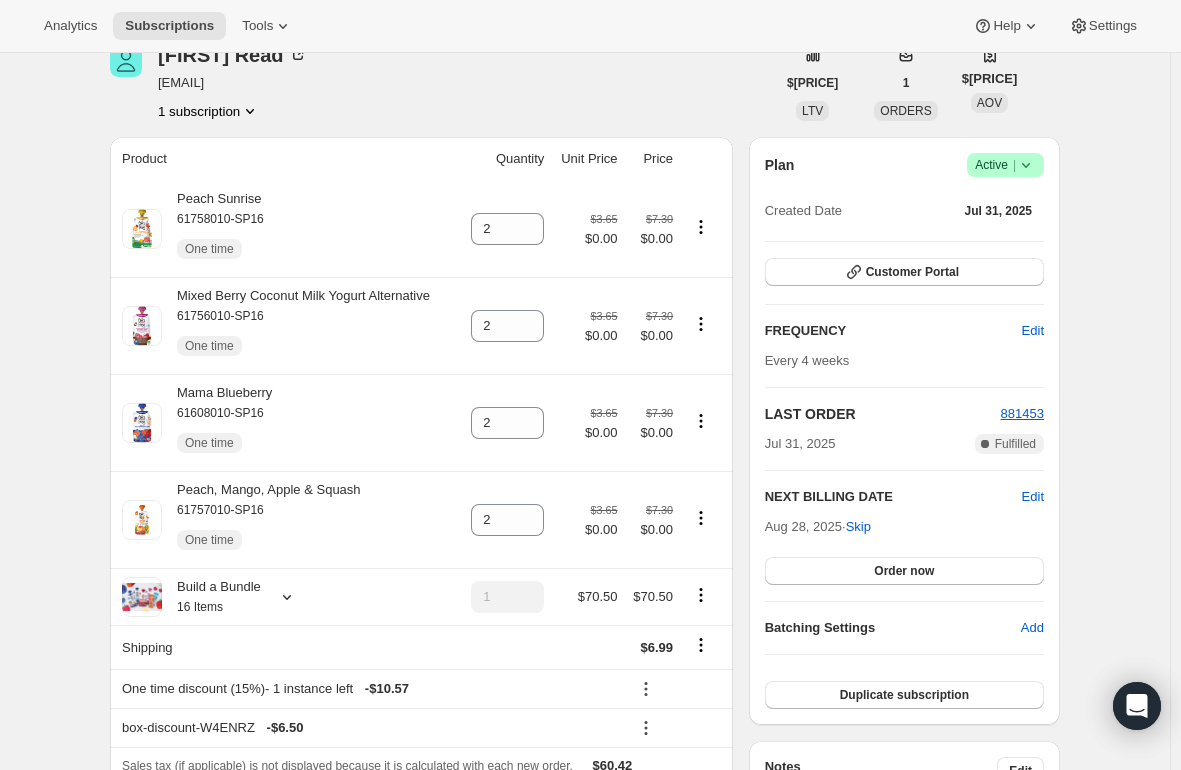scroll, scrollTop: 0, scrollLeft: 0, axis: both 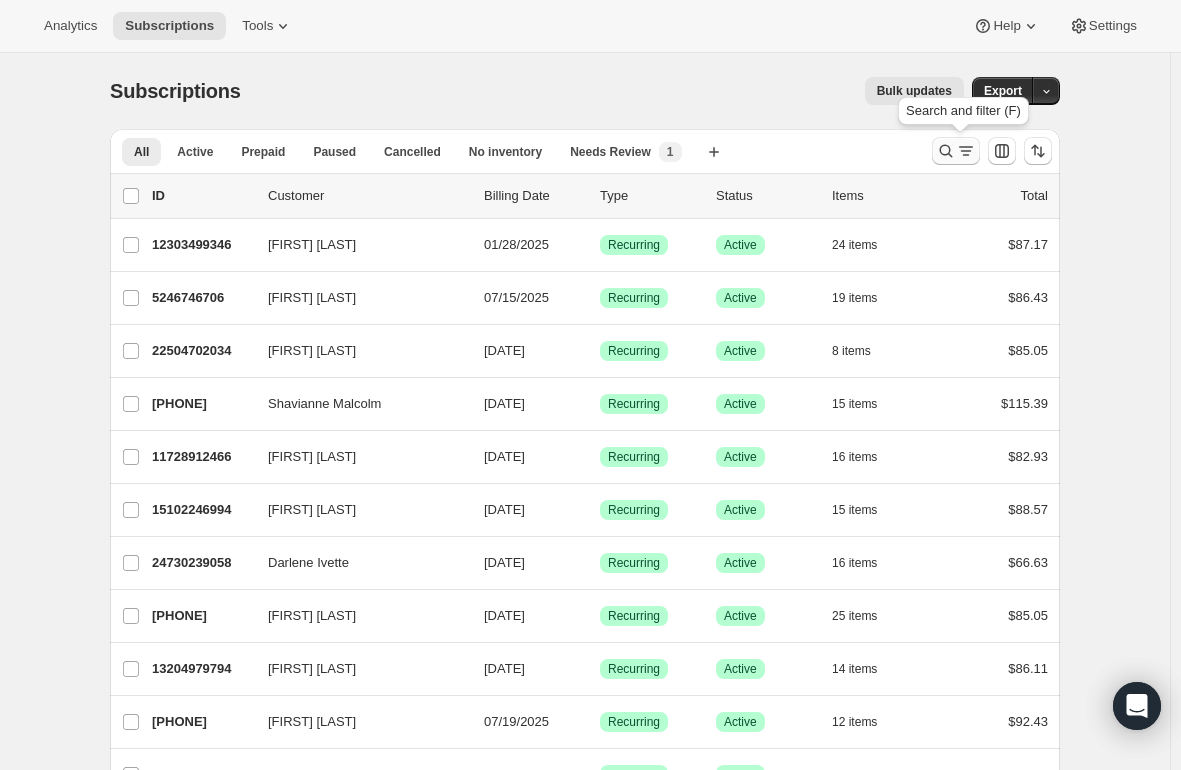 click 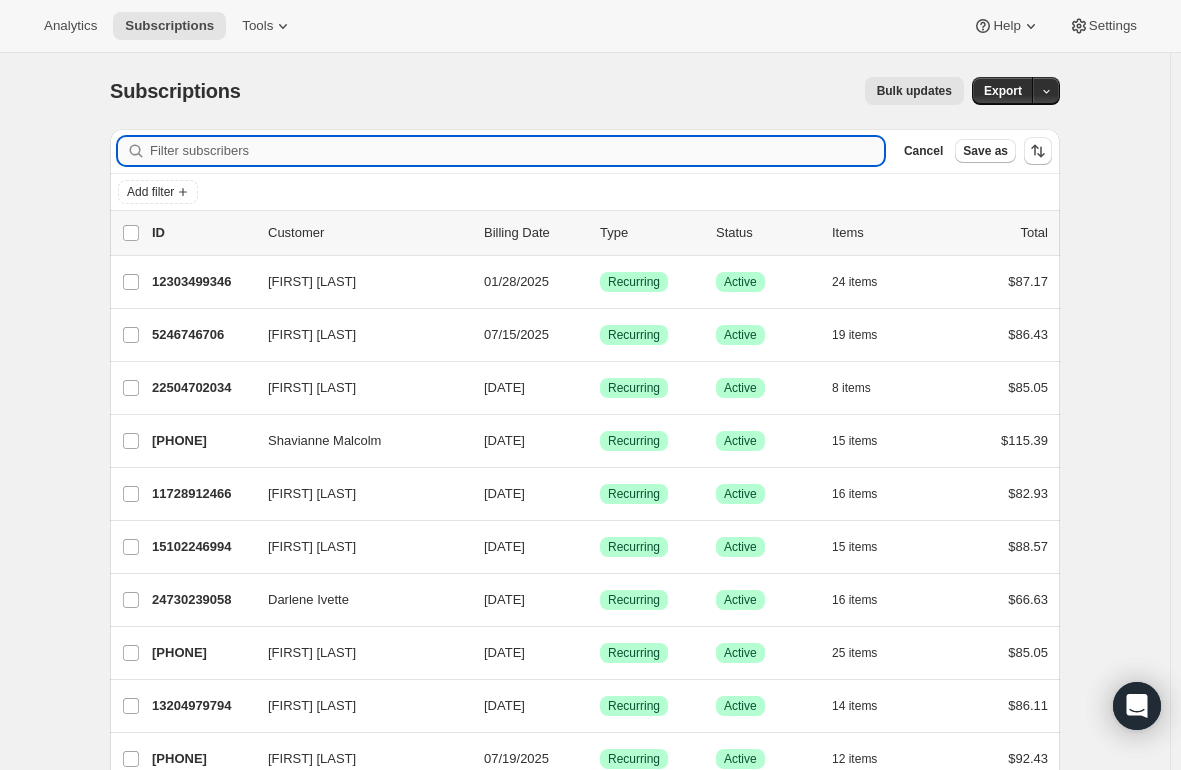 click on "Filter subscribers" at bounding box center (517, 151) 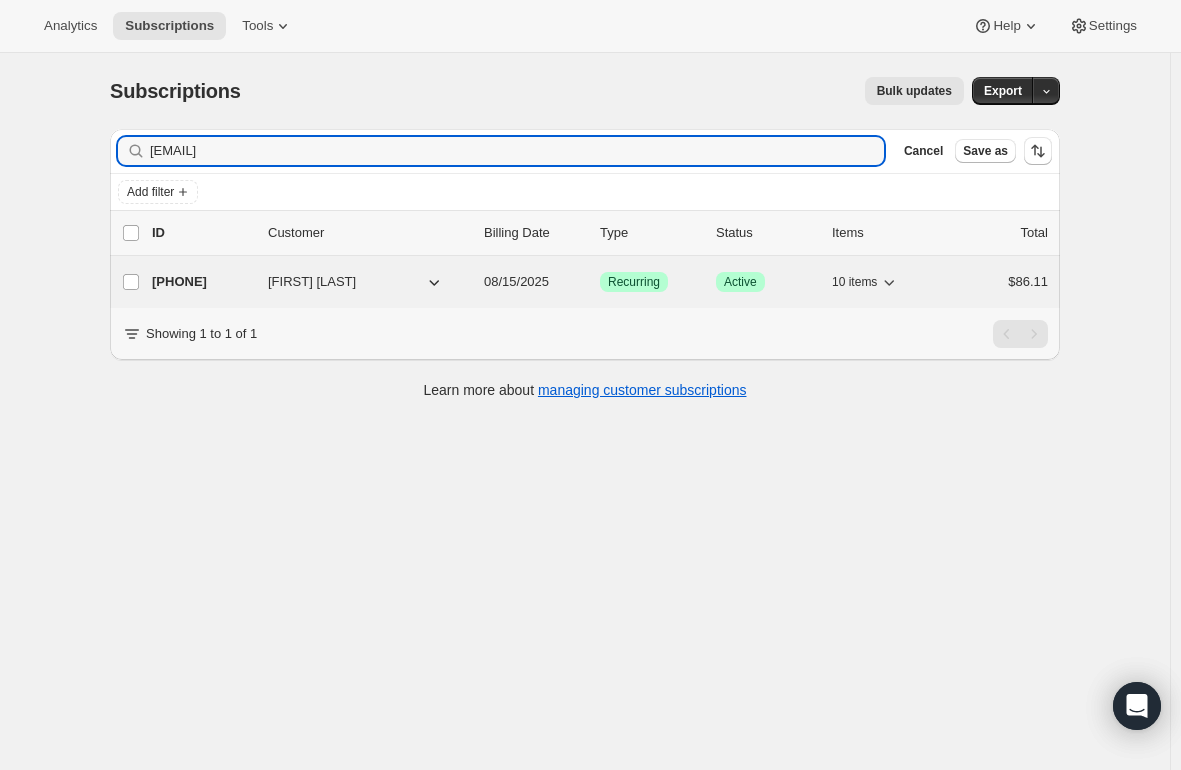 type on "[EMAIL]" 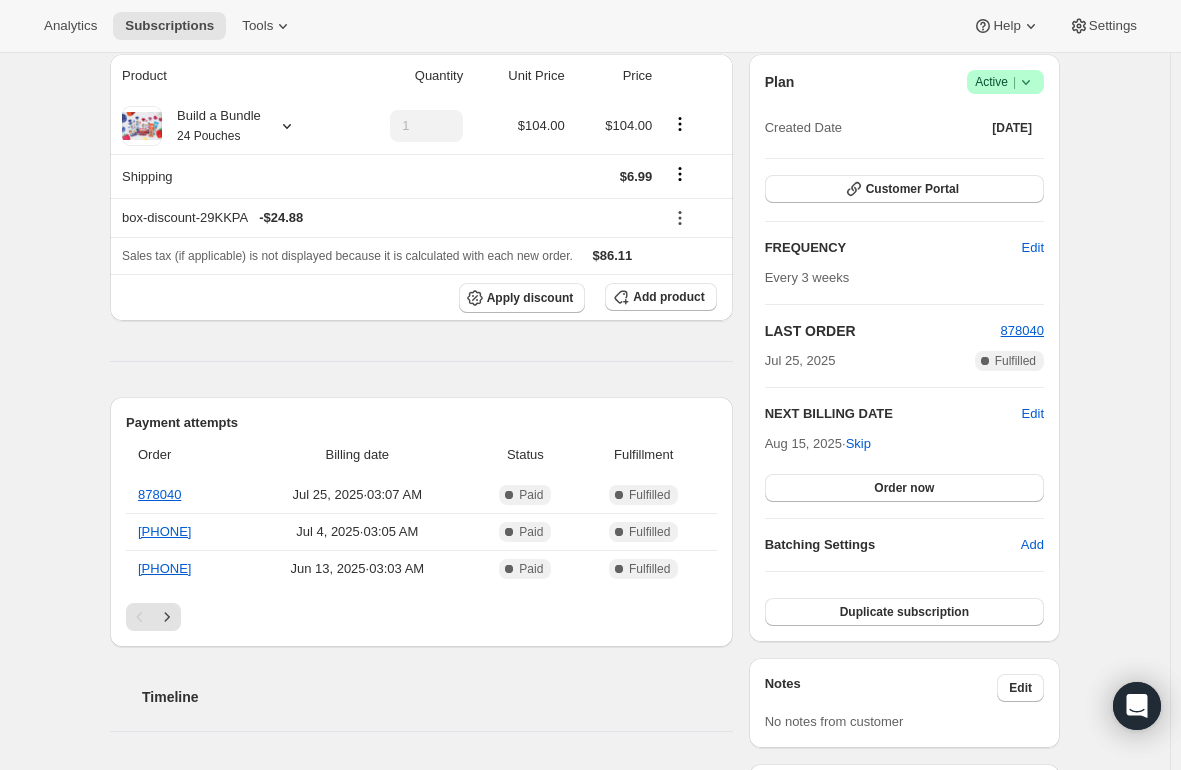 scroll, scrollTop: 0, scrollLeft: 0, axis: both 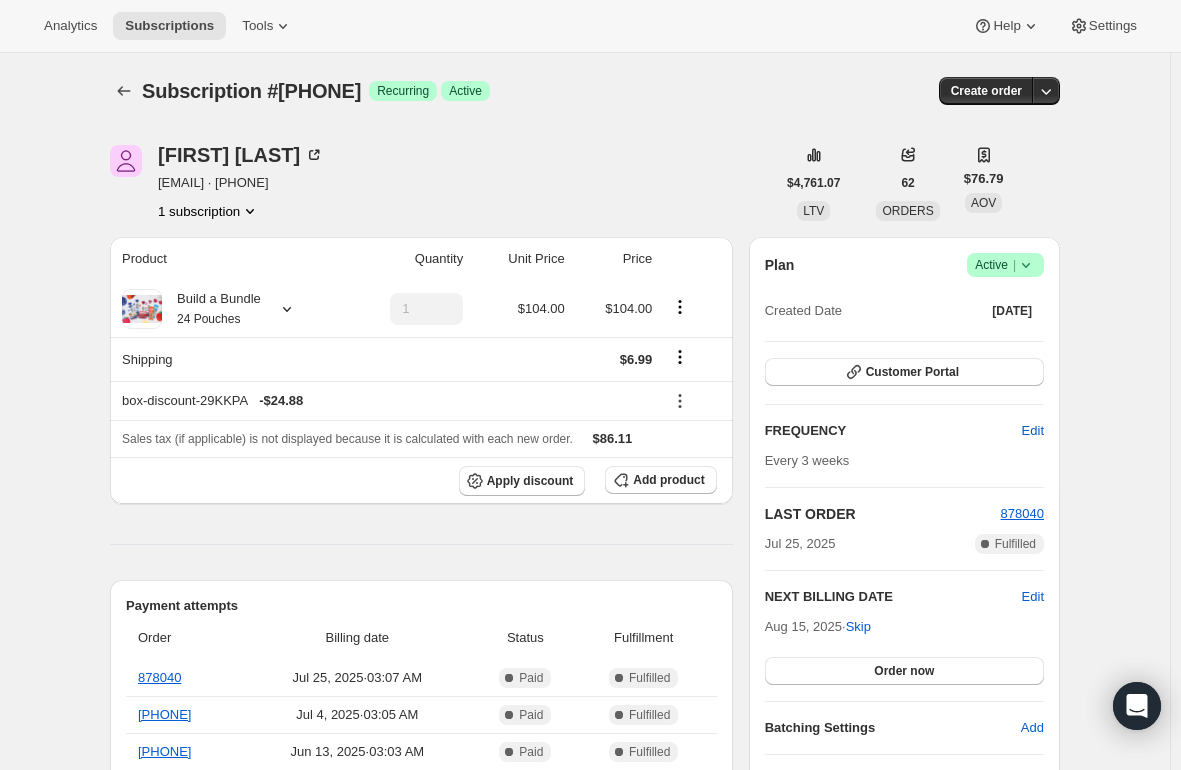 click on "[EMAIL] · [PHONE]" at bounding box center (241, 183) 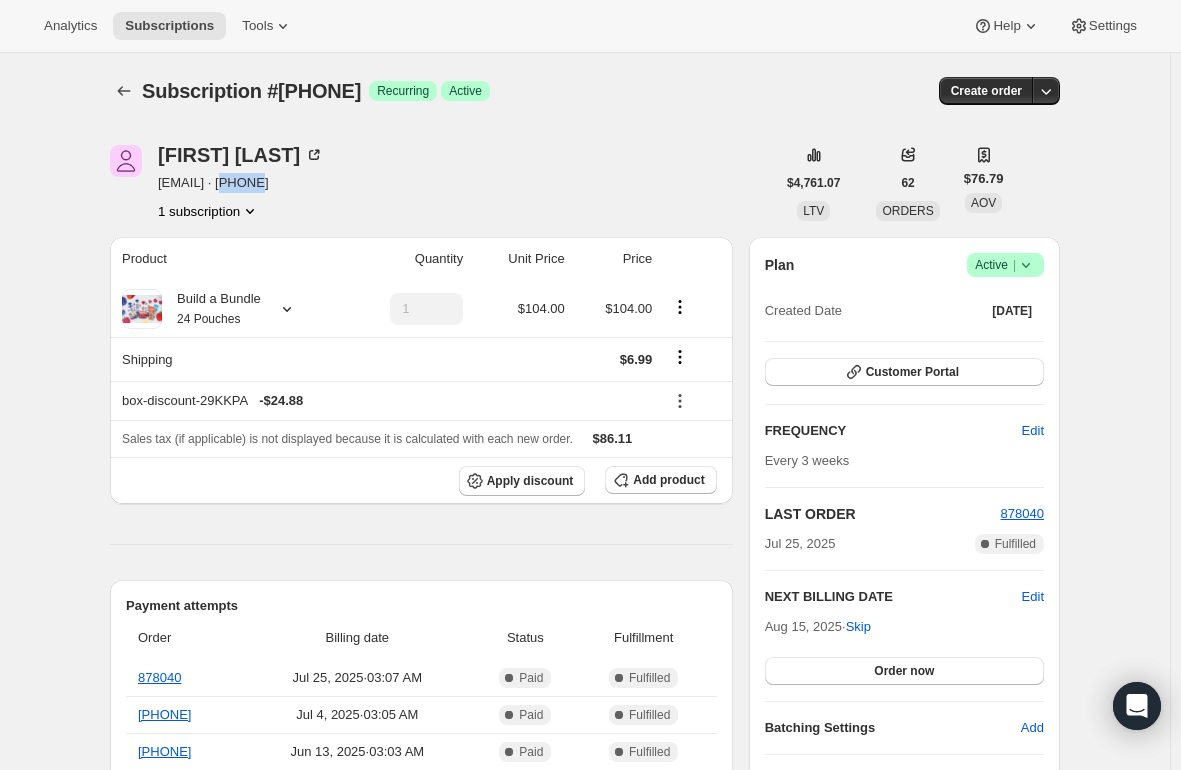 click on "[EMAIL] · [PHONE]" at bounding box center (241, 183) 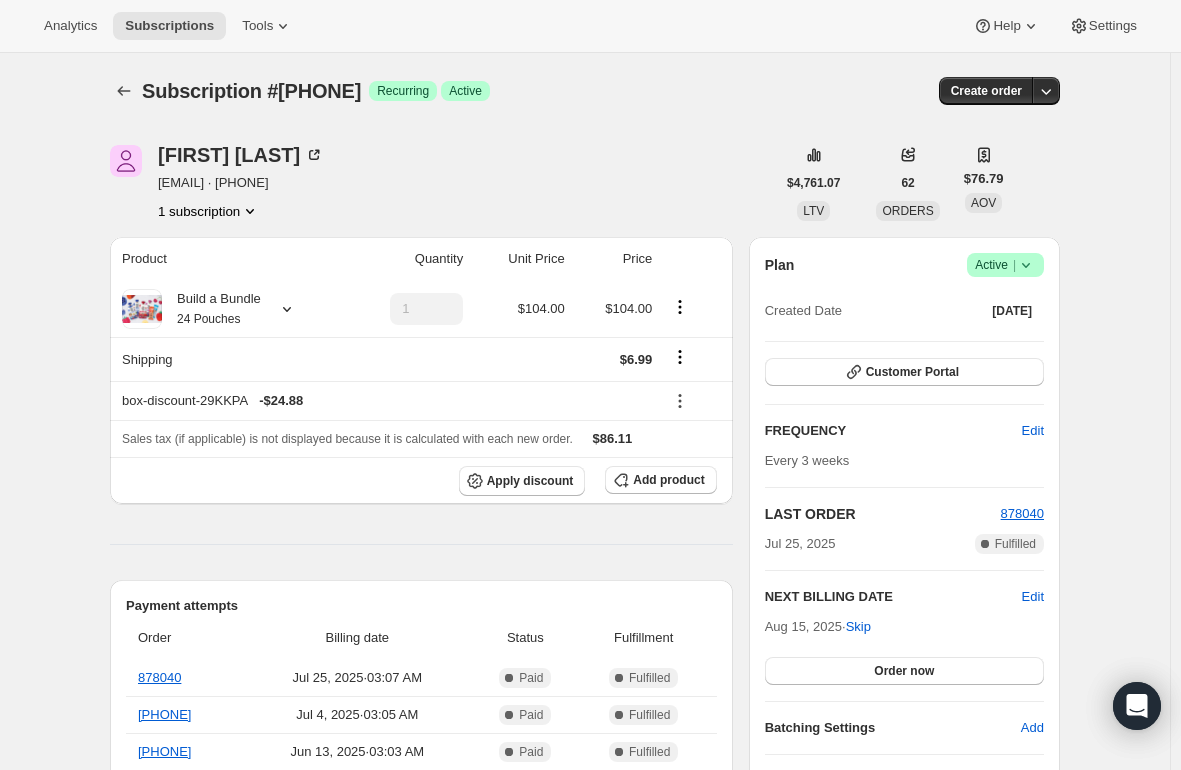 drag, startPoint x: 300, startPoint y: 183, endPoint x: 161, endPoint y: 179, distance: 139.05754 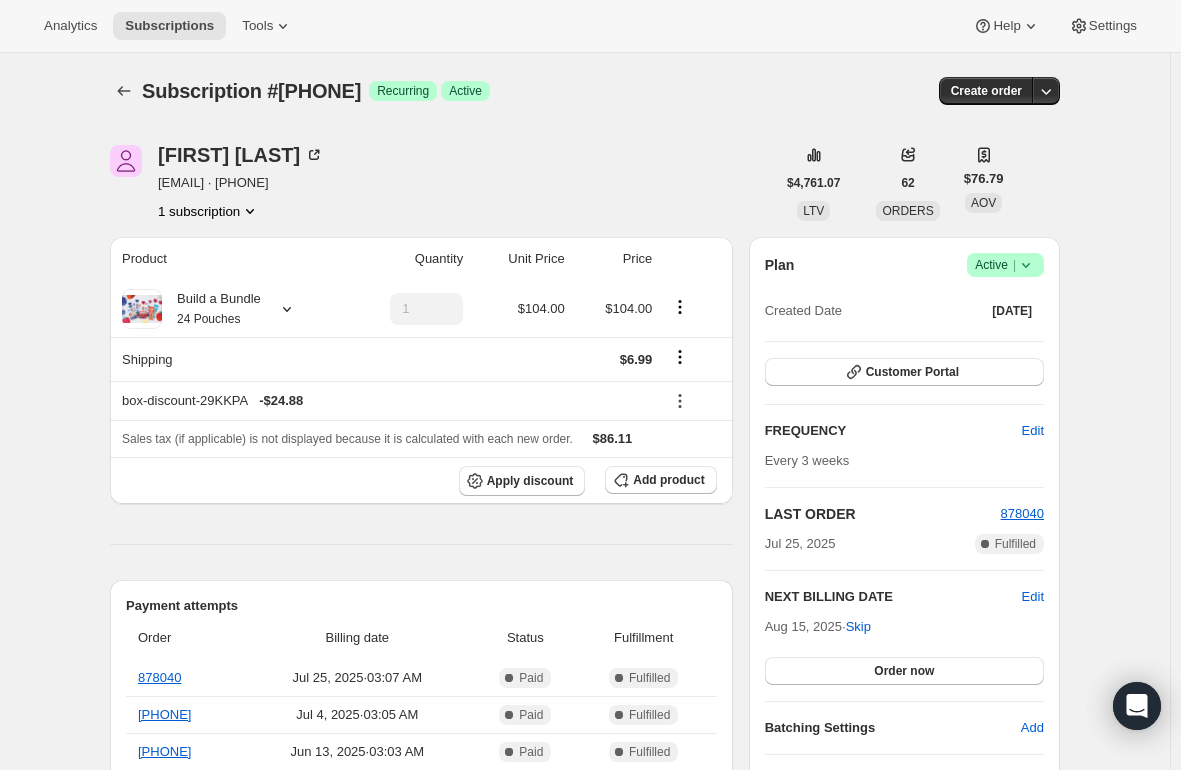 click on "|" at bounding box center (1014, 265) 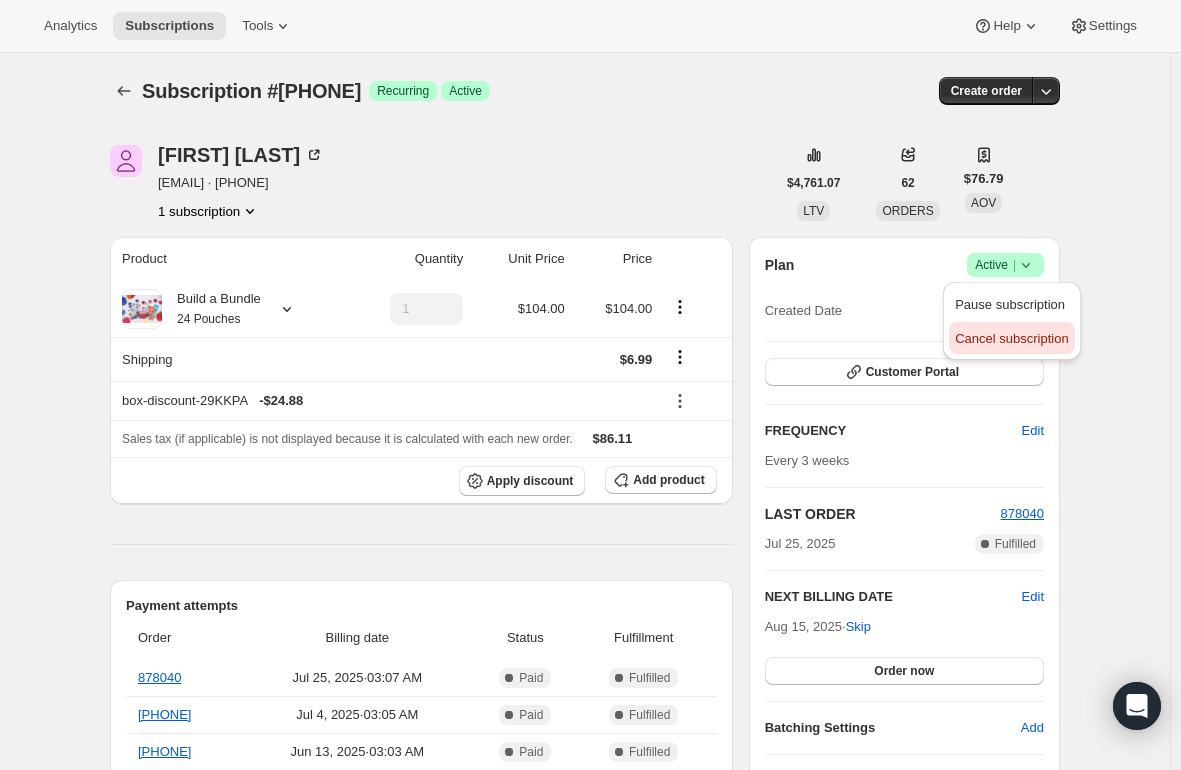 click on "Cancel subscription" at bounding box center [1011, 338] 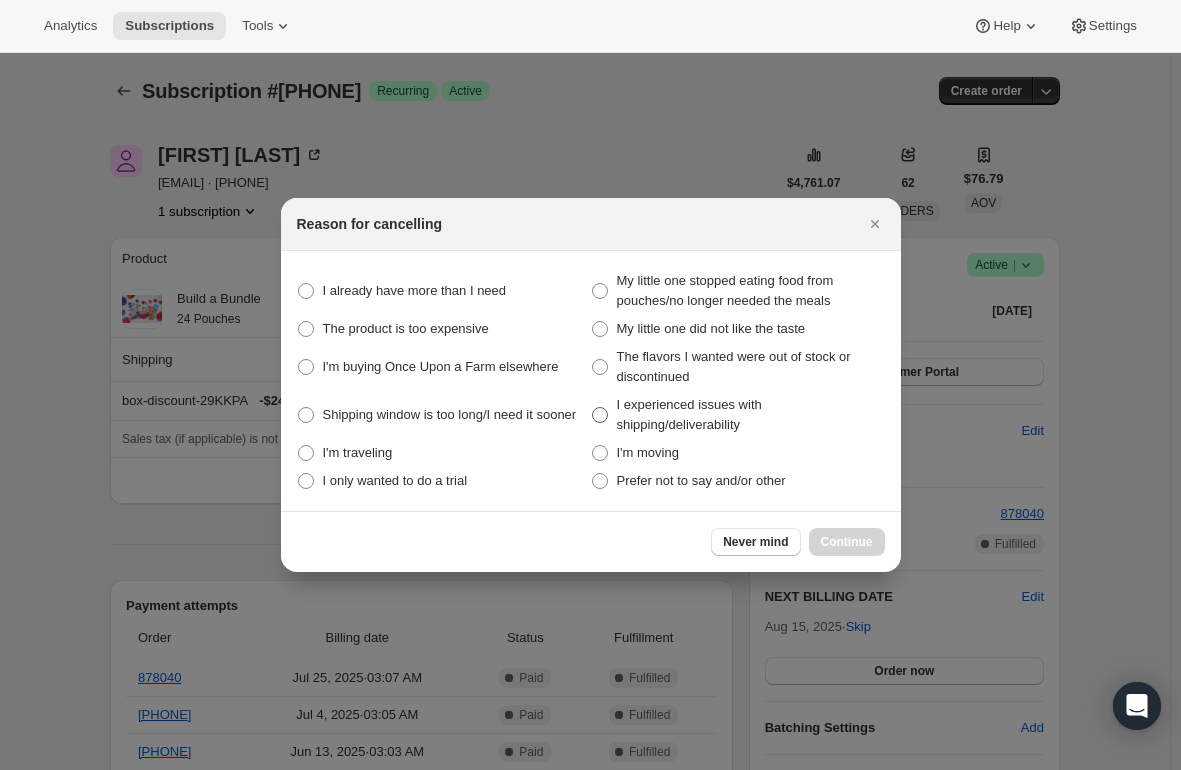 click at bounding box center [600, 415] 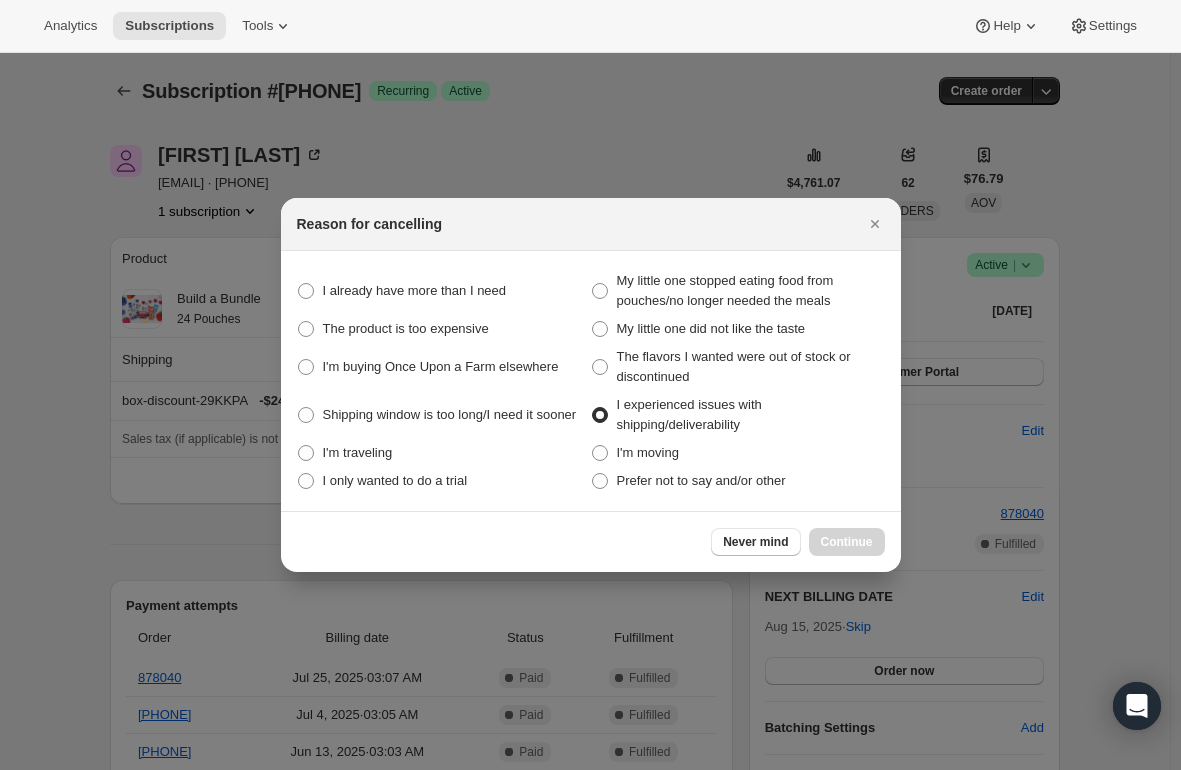radio on "true" 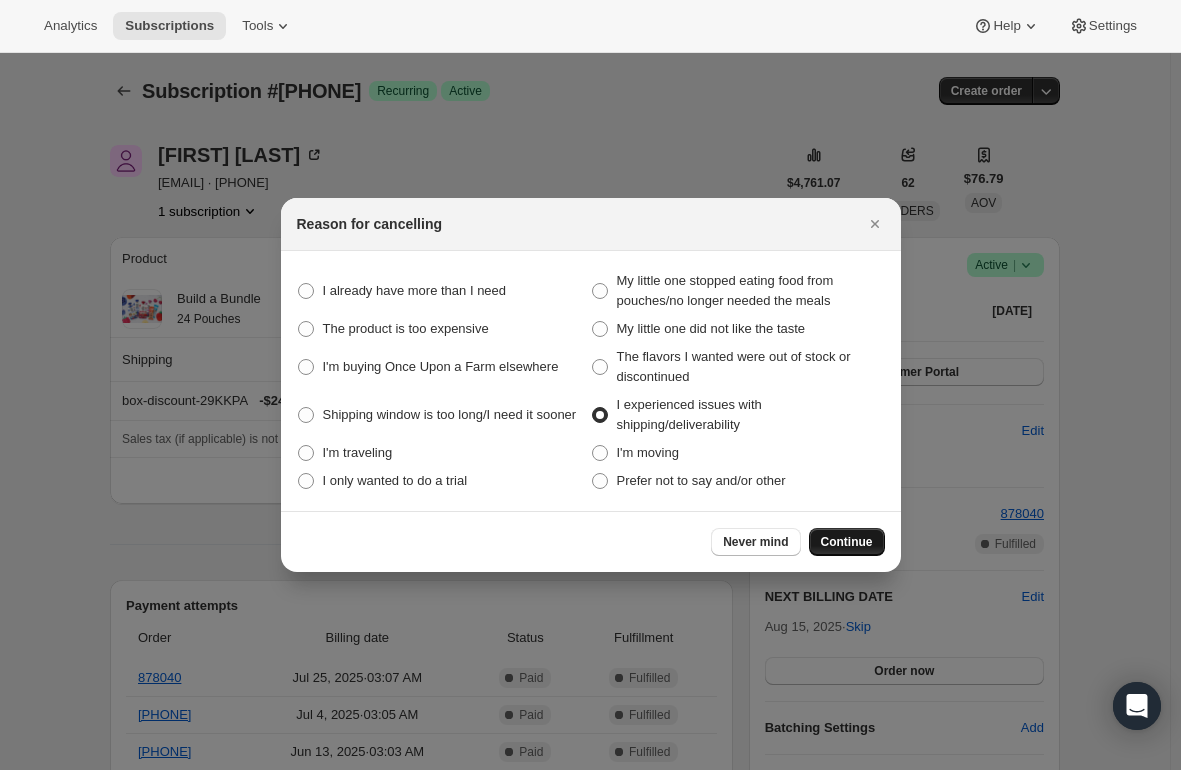 click on "Continue" at bounding box center [847, 542] 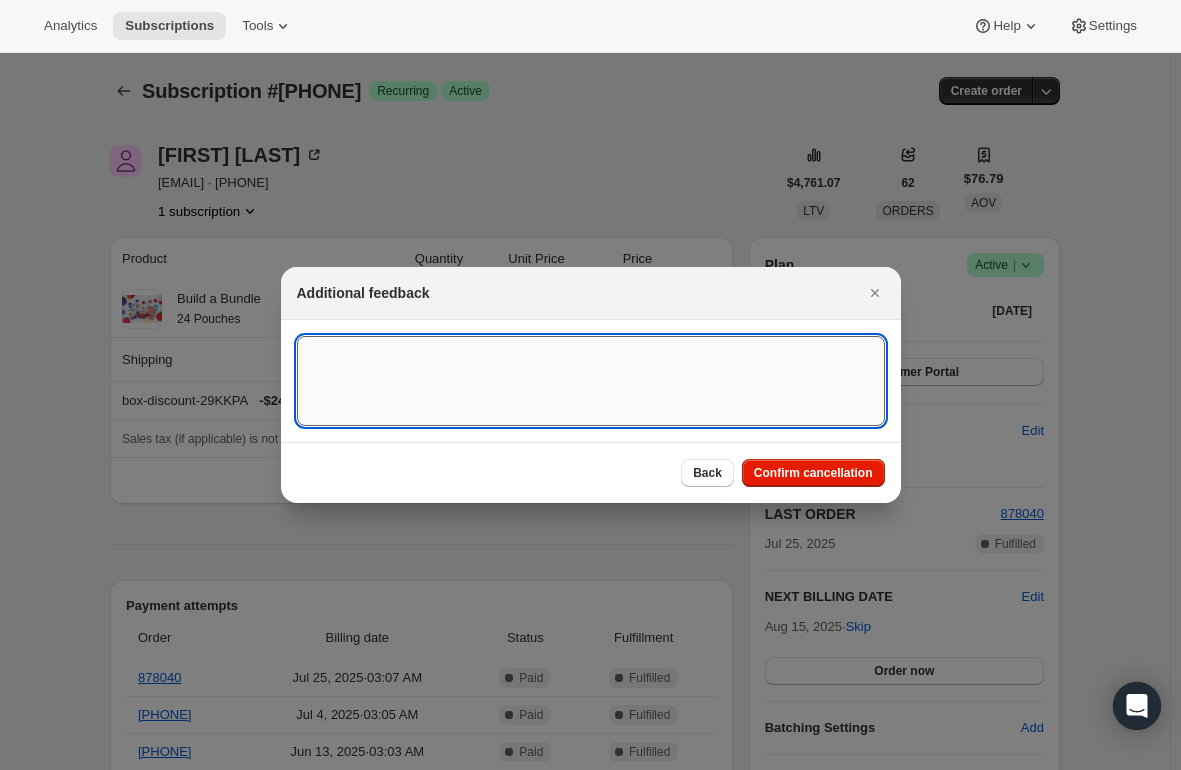 click at bounding box center (591, 381) 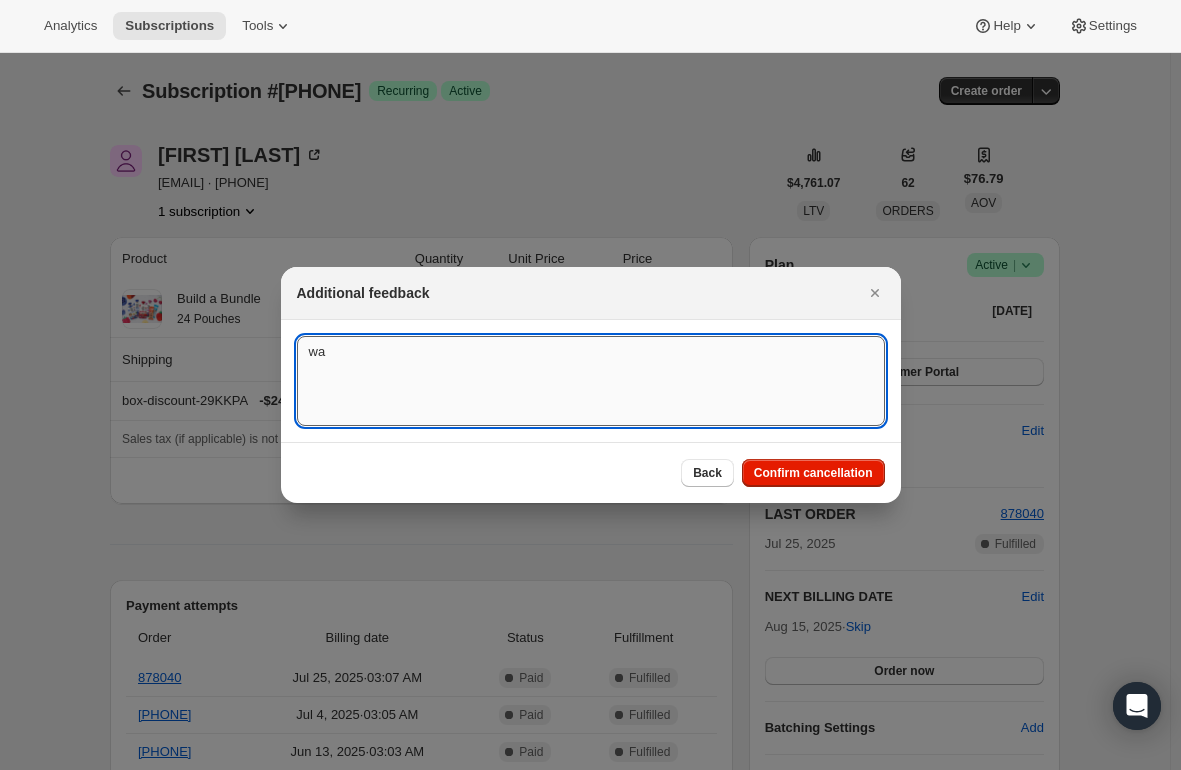 type on "w" 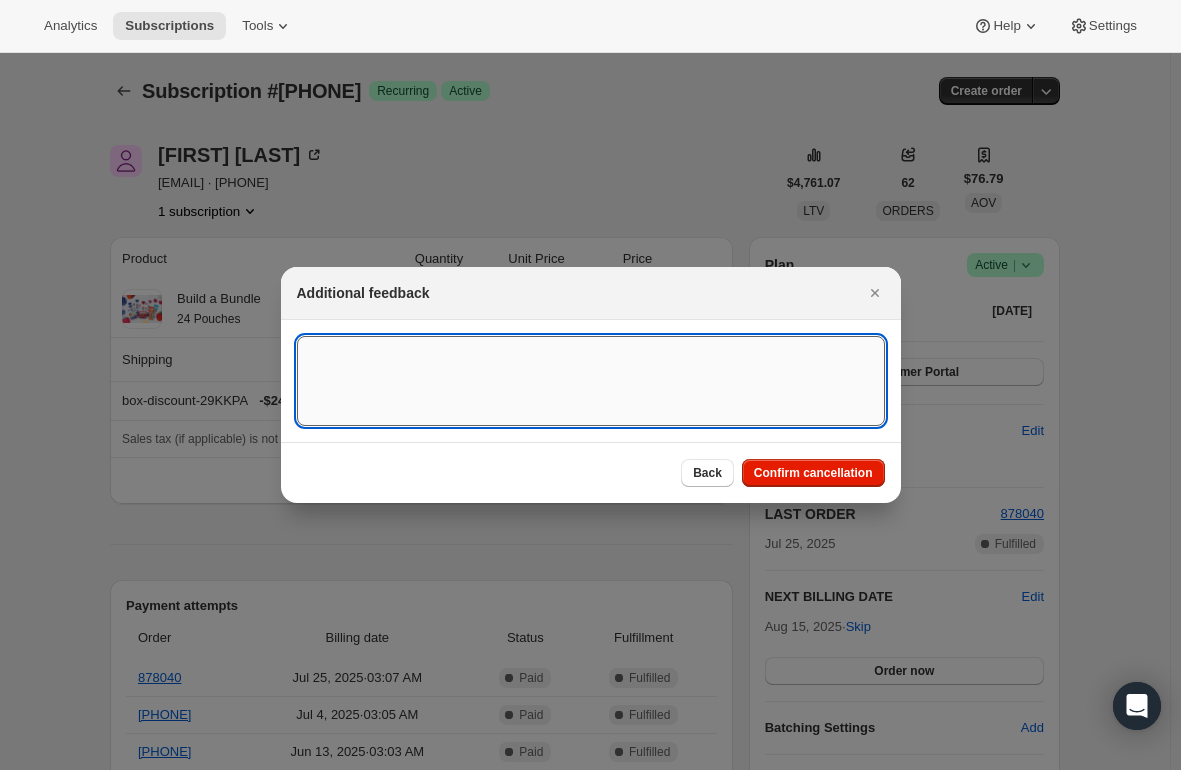 click at bounding box center [591, 381] 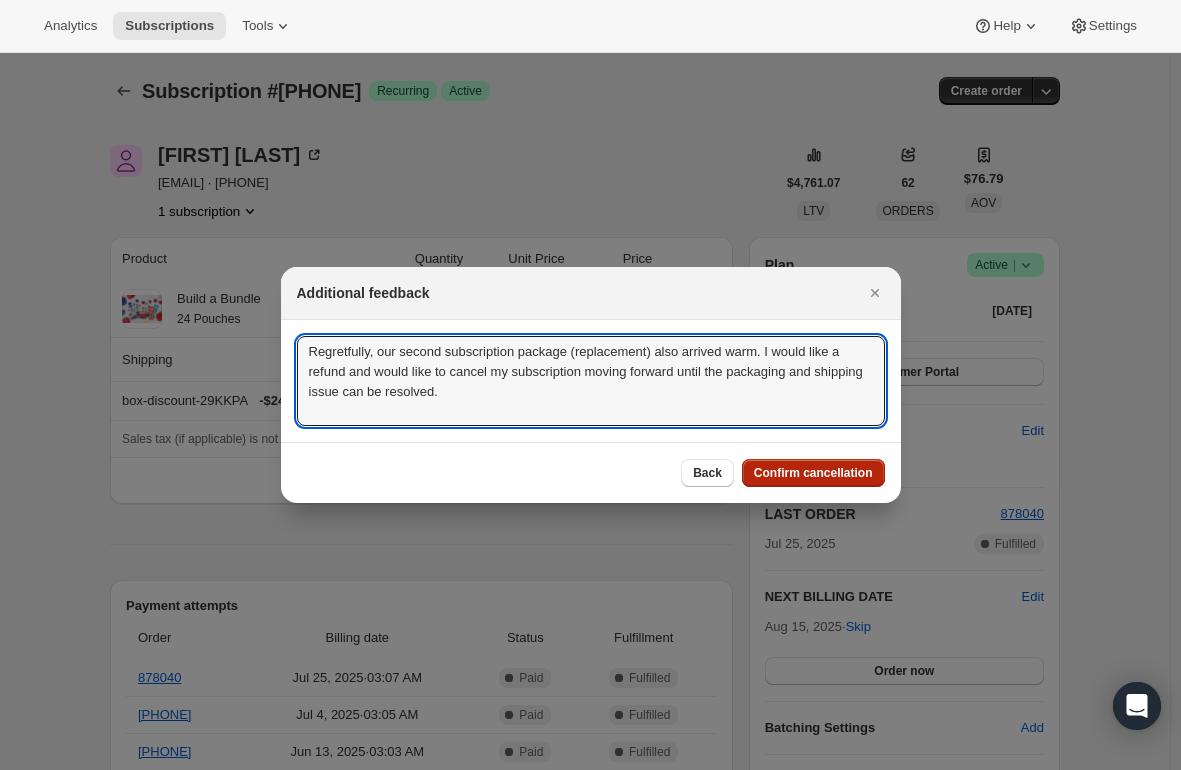 type on "Regretfully, our second subscription package (replacement) also arrived warm. I would like a refund and would like to cancel my subscription moving forward until the packaging and shipping issue can be resolved." 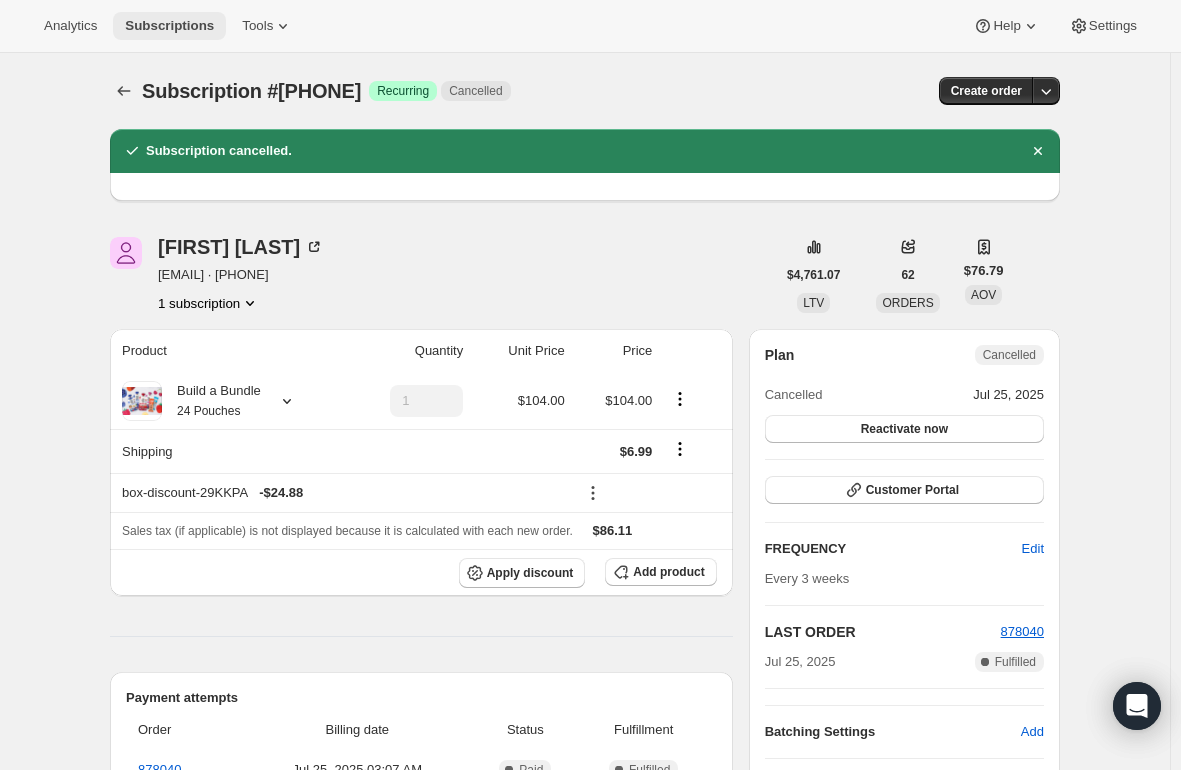 click on "Subscriptions" at bounding box center [169, 26] 